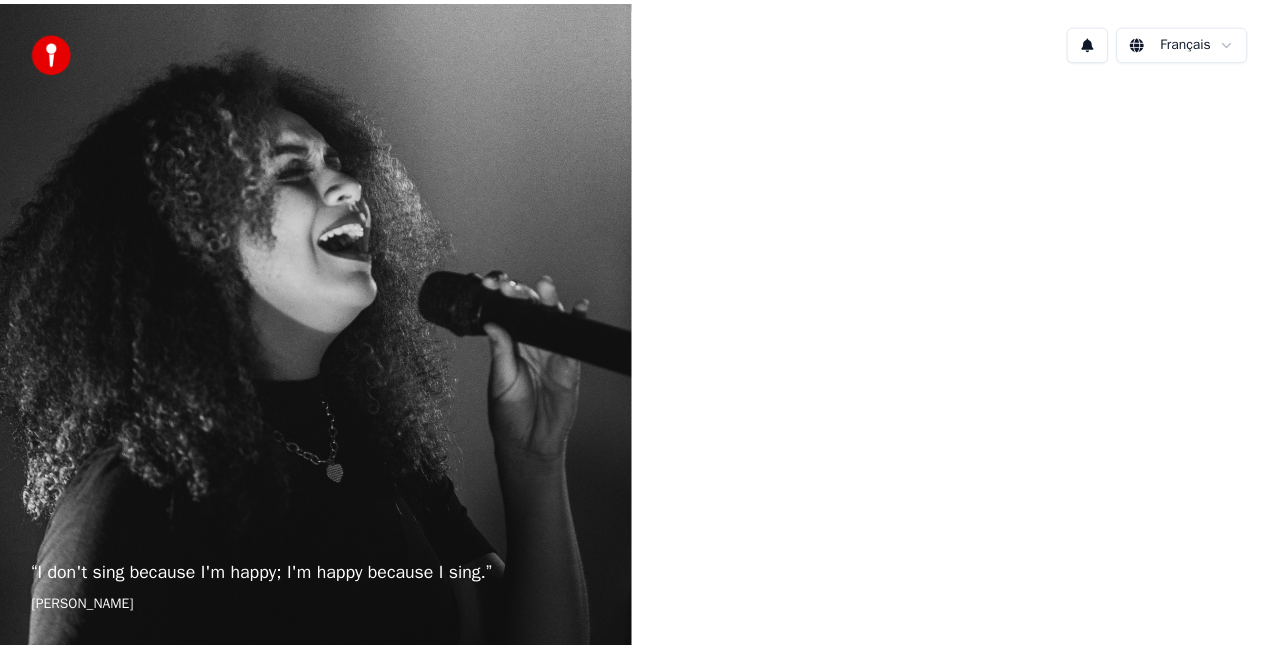scroll, scrollTop: 0, scrollLeft: 0, axis: both 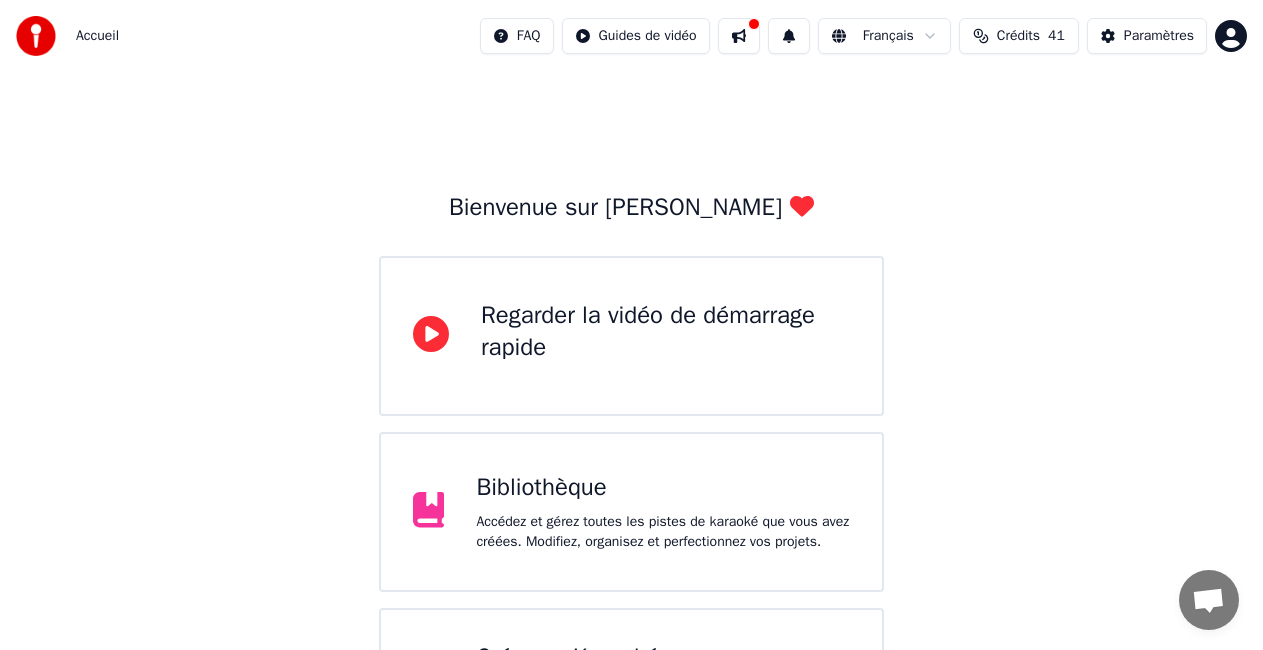 click on "Accédez et gérez toutes les pistes de karaoké que vous avez créées. Modifiez, organisez et perfectionnez vos projets." at bounding box center (663, 532) 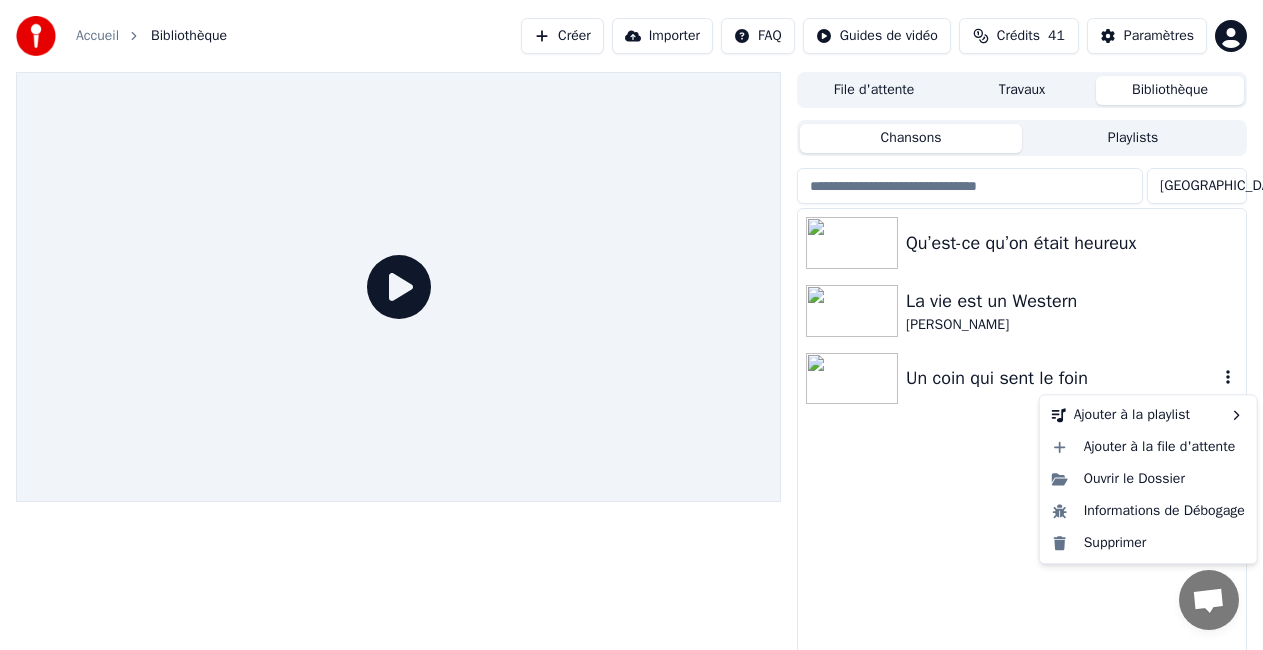 click 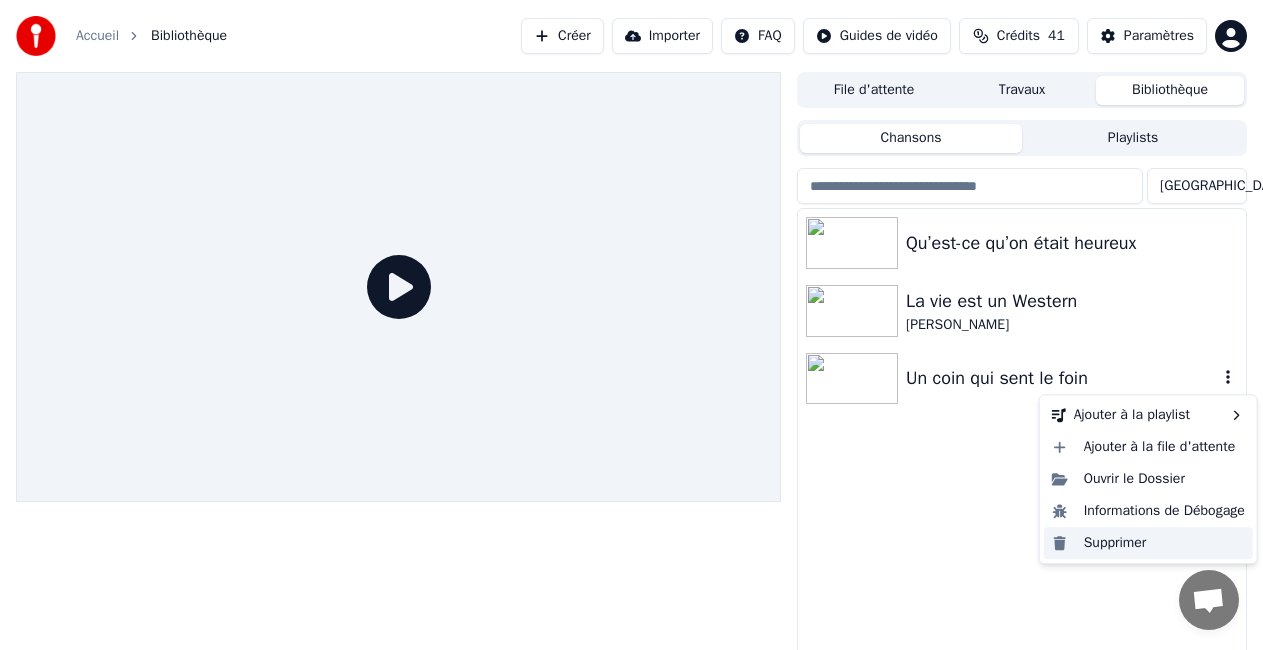 click on "Supprimer" at bounding box center [1148, 543] 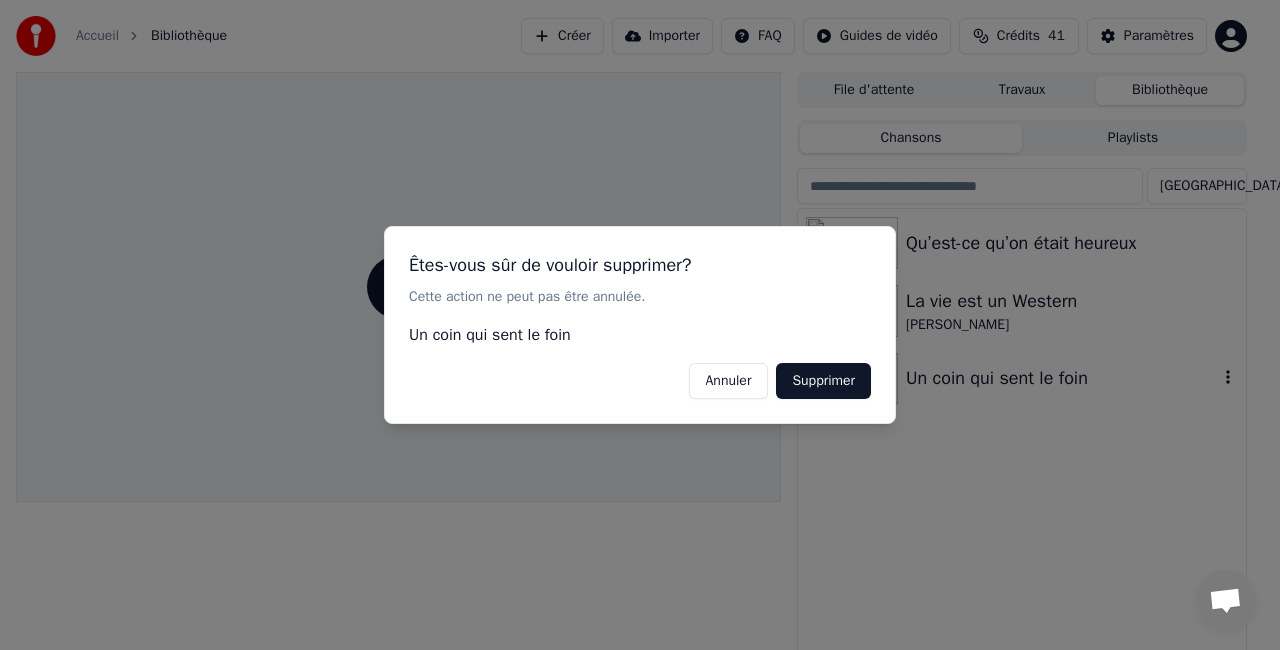 click on "Supprimer" at bounding box center (823, 381) 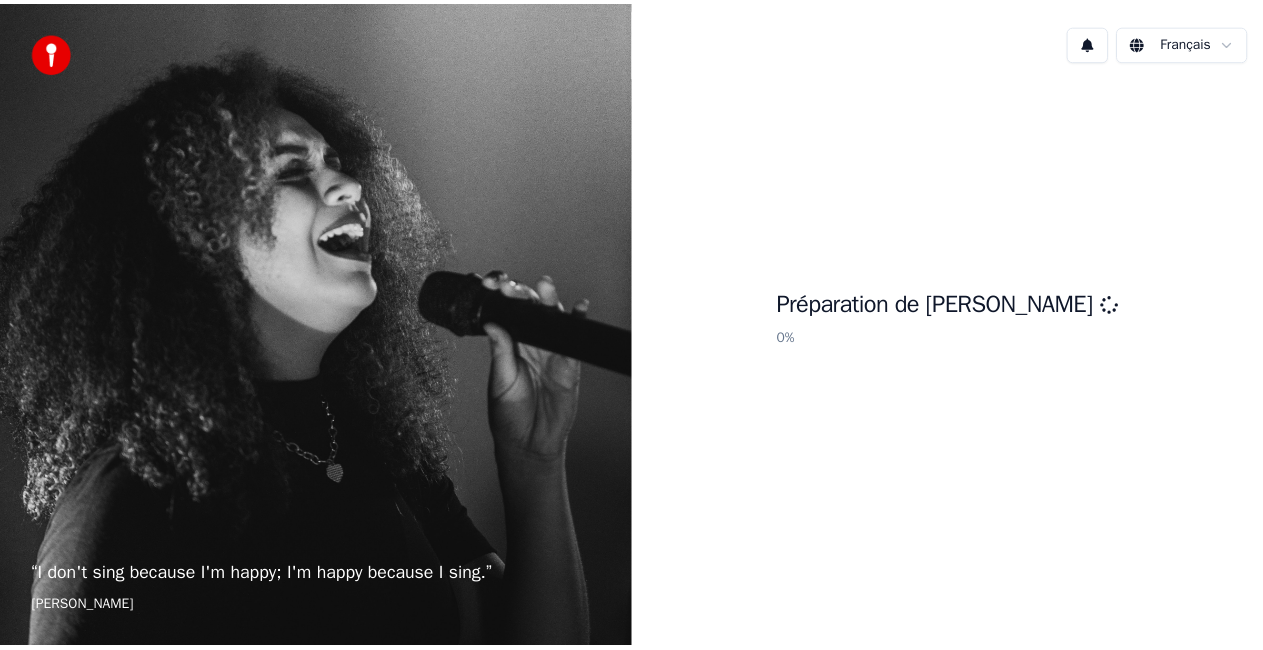 scroll, scrollTop: 0, scrollLeft: 0, axis: both 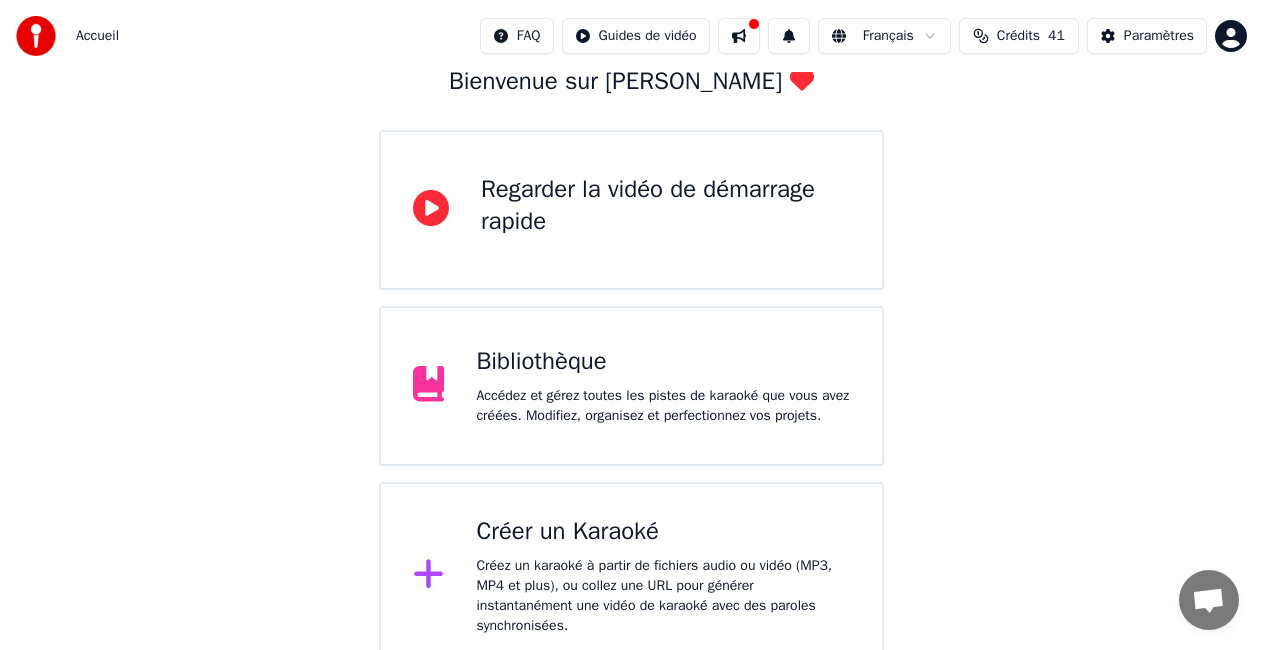 click on "Créez un karaoké à partir de fichiers audio ou vidéo (MP3, MP4 et plus), ou collez une URL pour générer instantanément une vidéo de karaoké avec des paroles synchronisées." at bounding box center [663, 596] 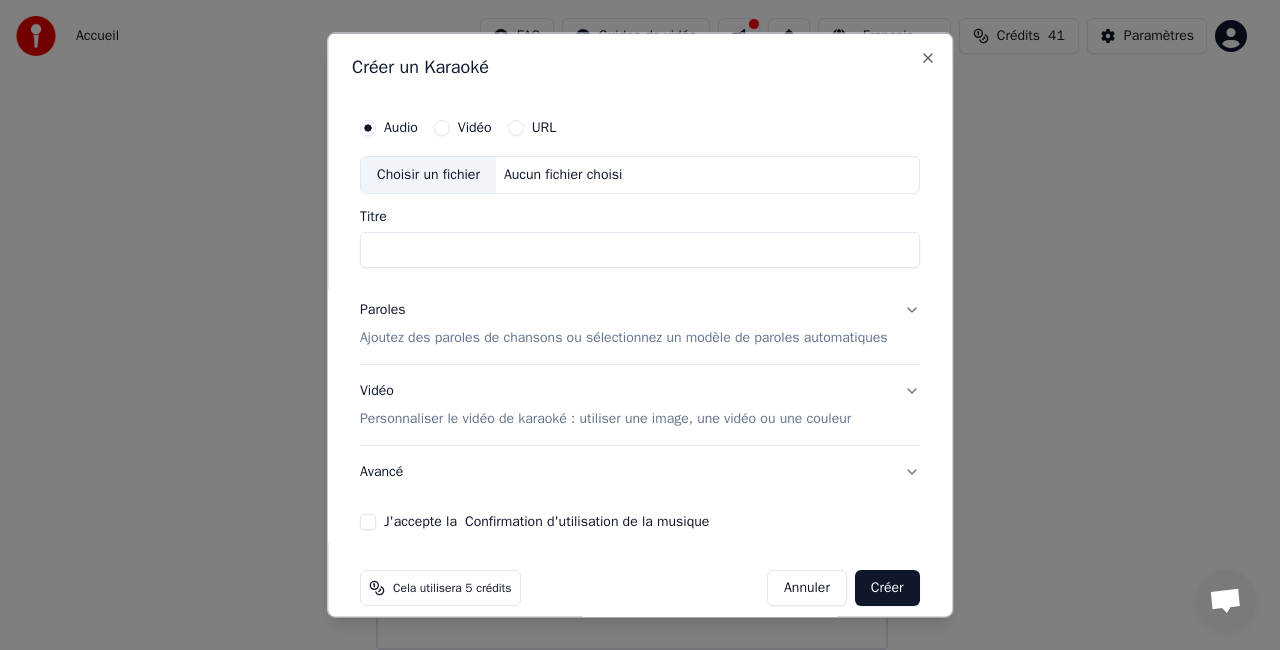 click on "Choisir un fichier" at bounding box center [428, 175] 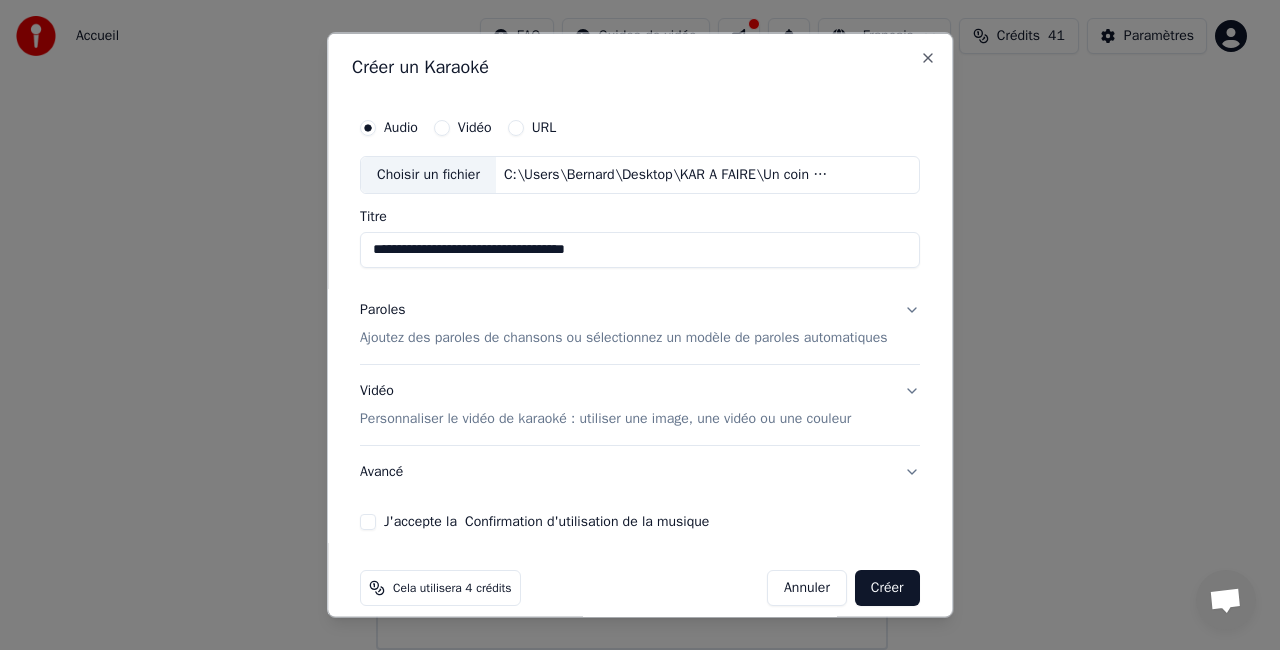 click on "**********" at bounding box center (640, 249) 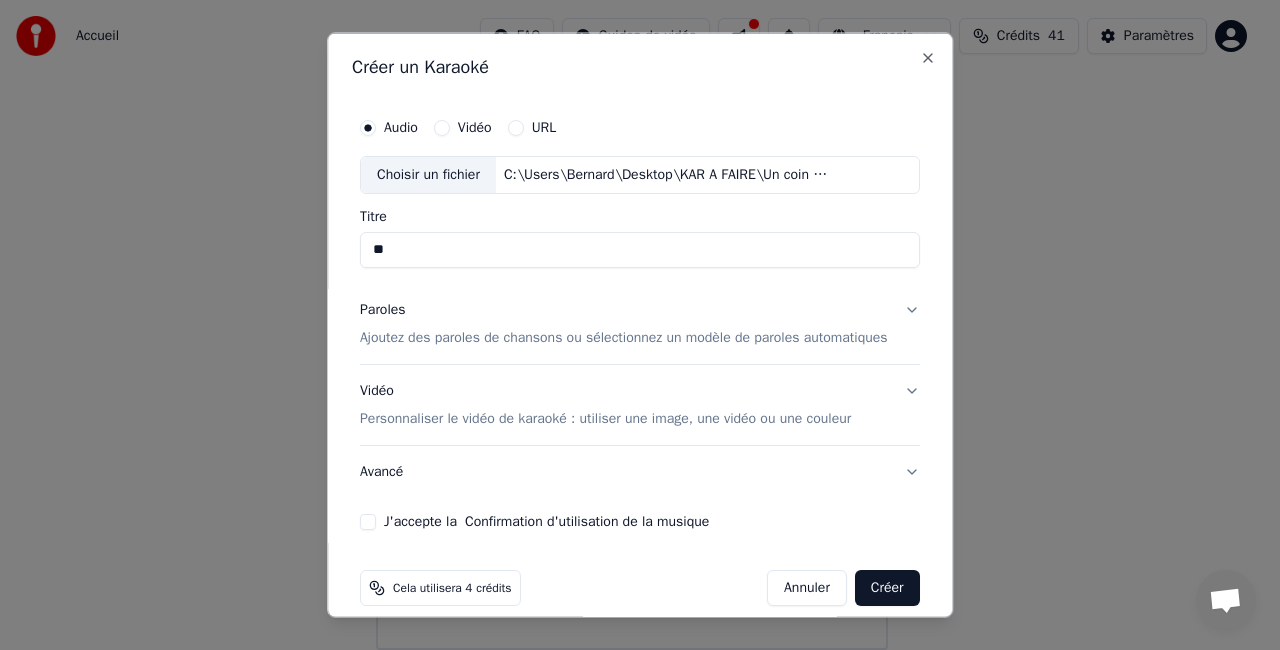 type on "*" 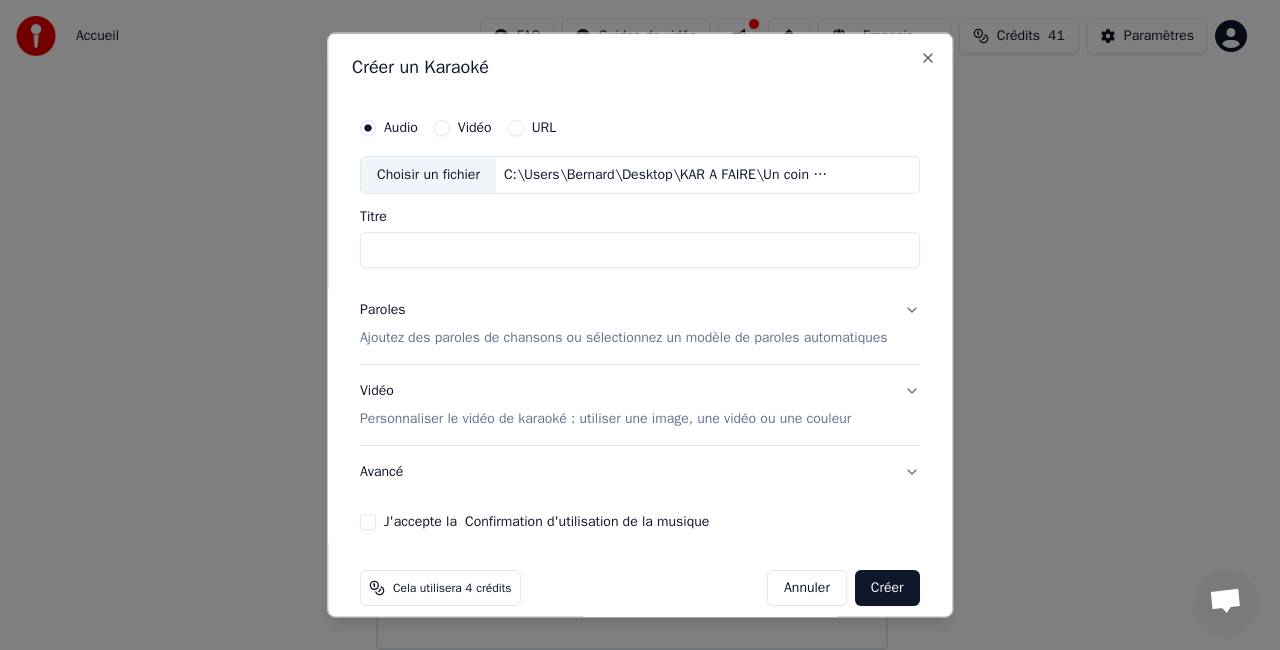 click on "Choisir un fichier" at bounding box center [428, 175] 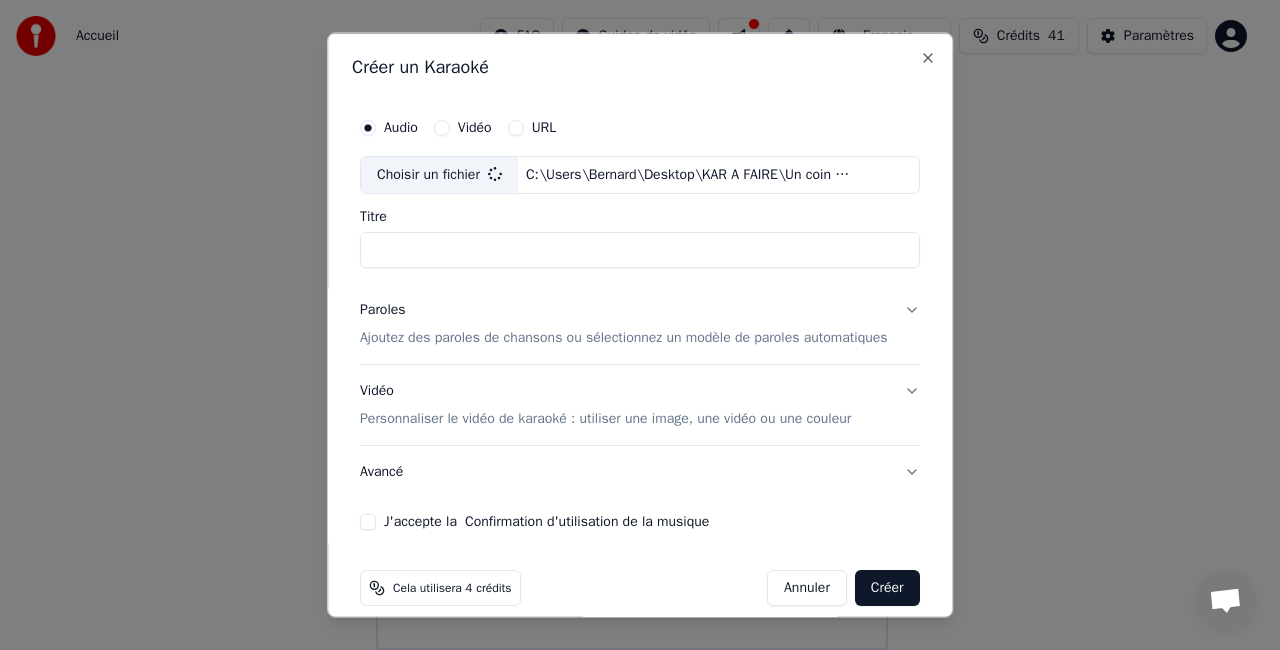 type on "**********" 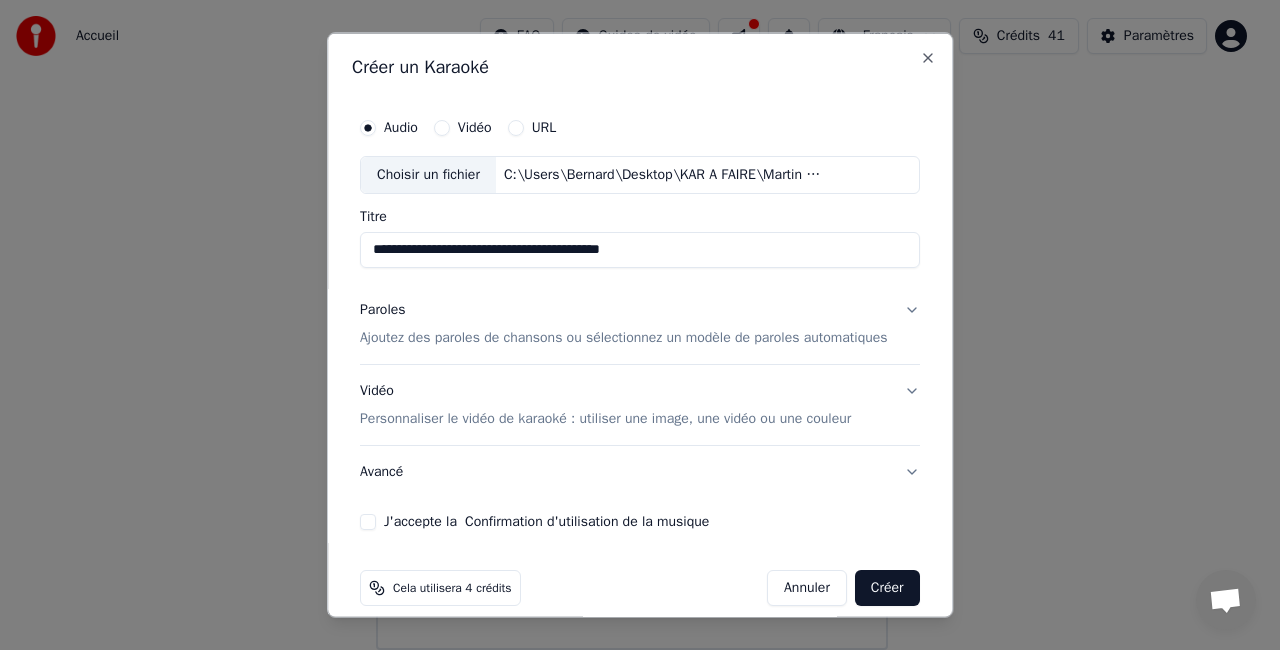 click on "Ajoutez des paroles de chansons ou sélectionnez un modèle de paroles automatiques" at bounding box center (624, 337) 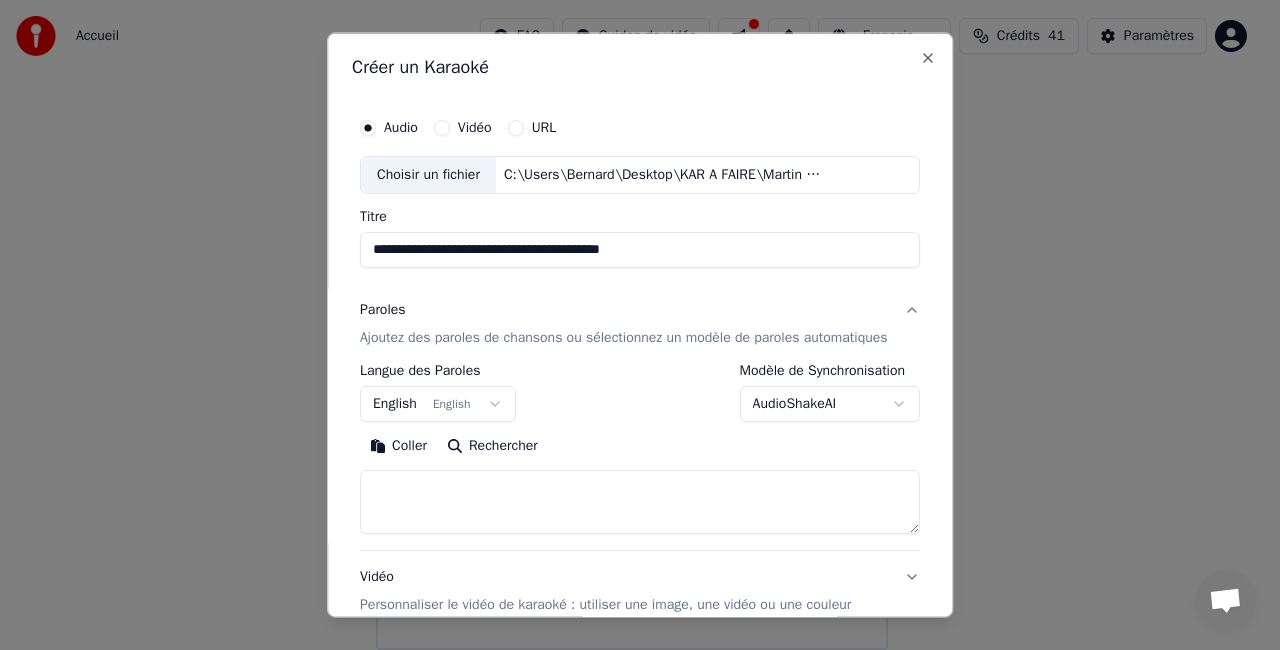 click on "English English" at bounding box center [438, 403] 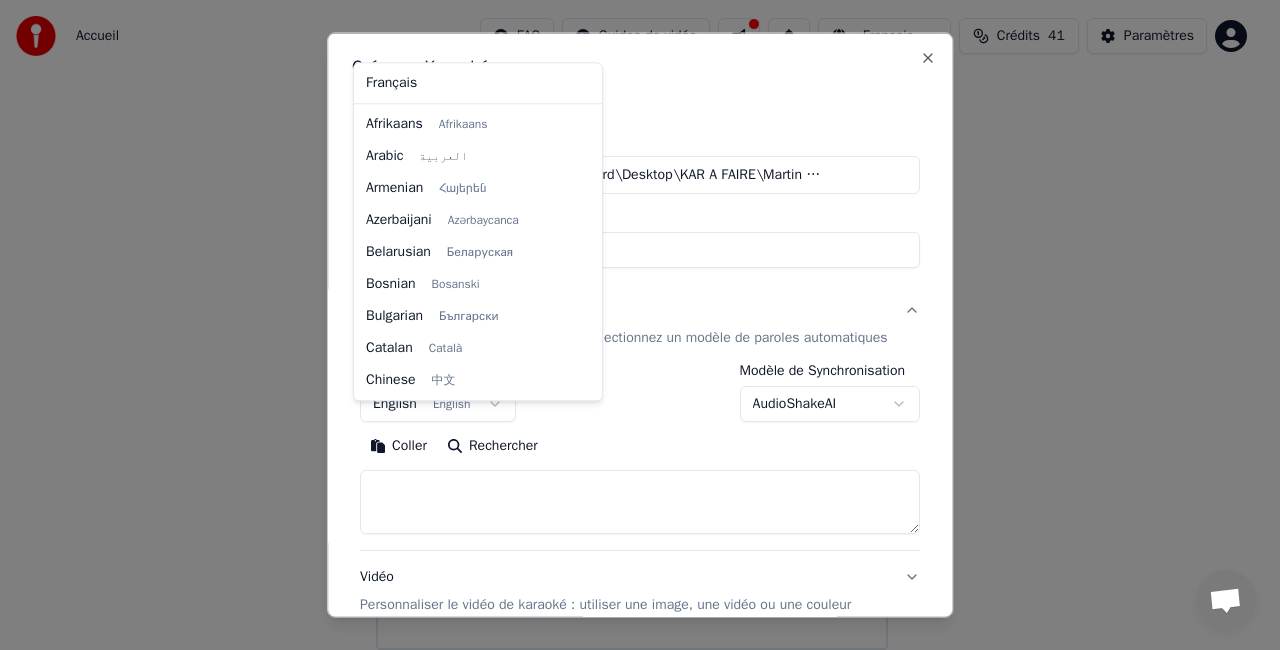 scroll, scrollTop: 160, scrollLeft: 0, axis: vertical 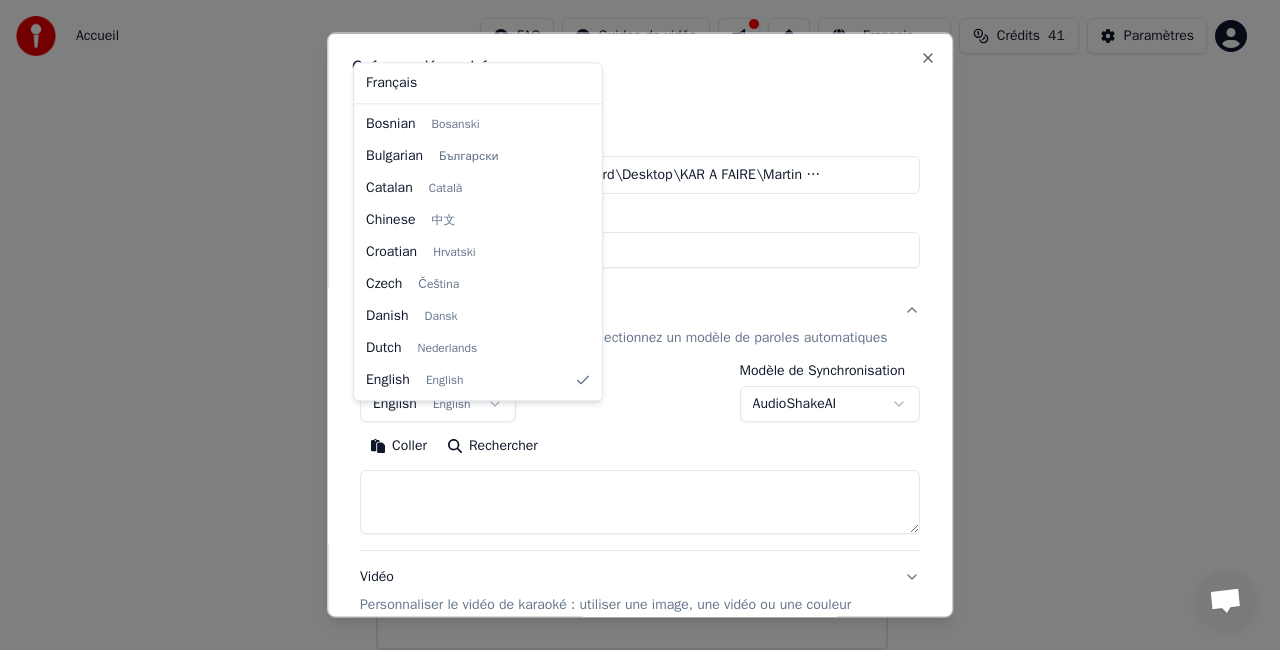 select on "**" 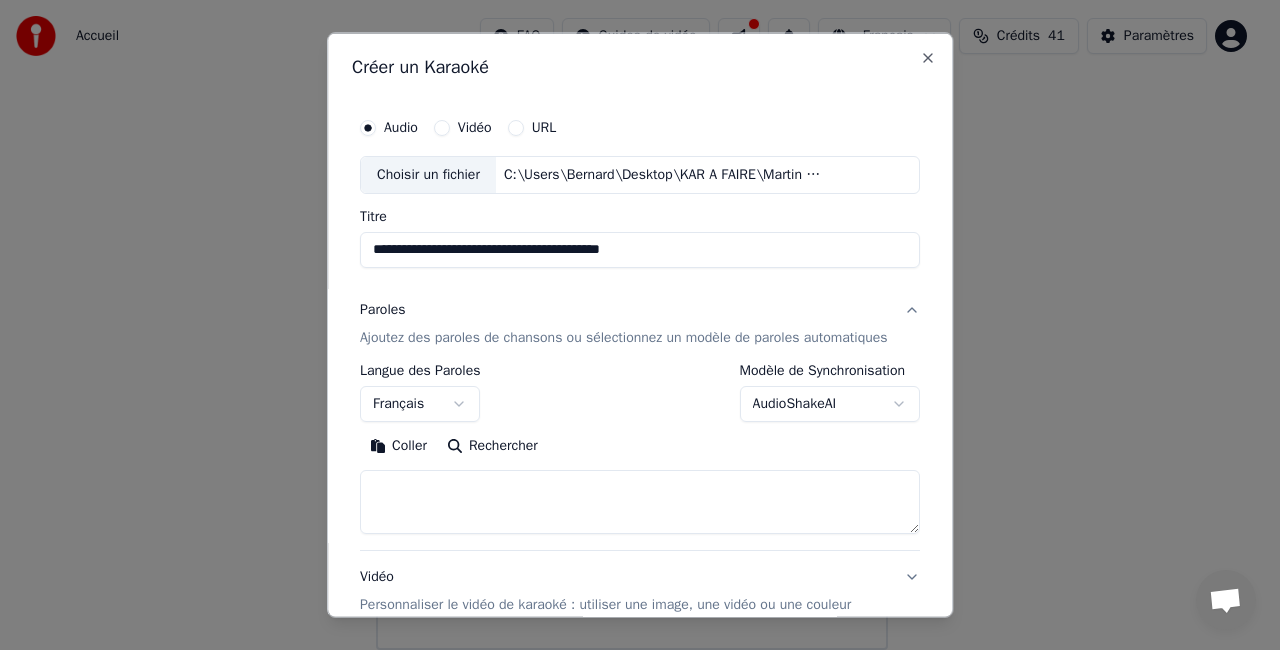 click on "Coller" at bounding box center (398, 445) 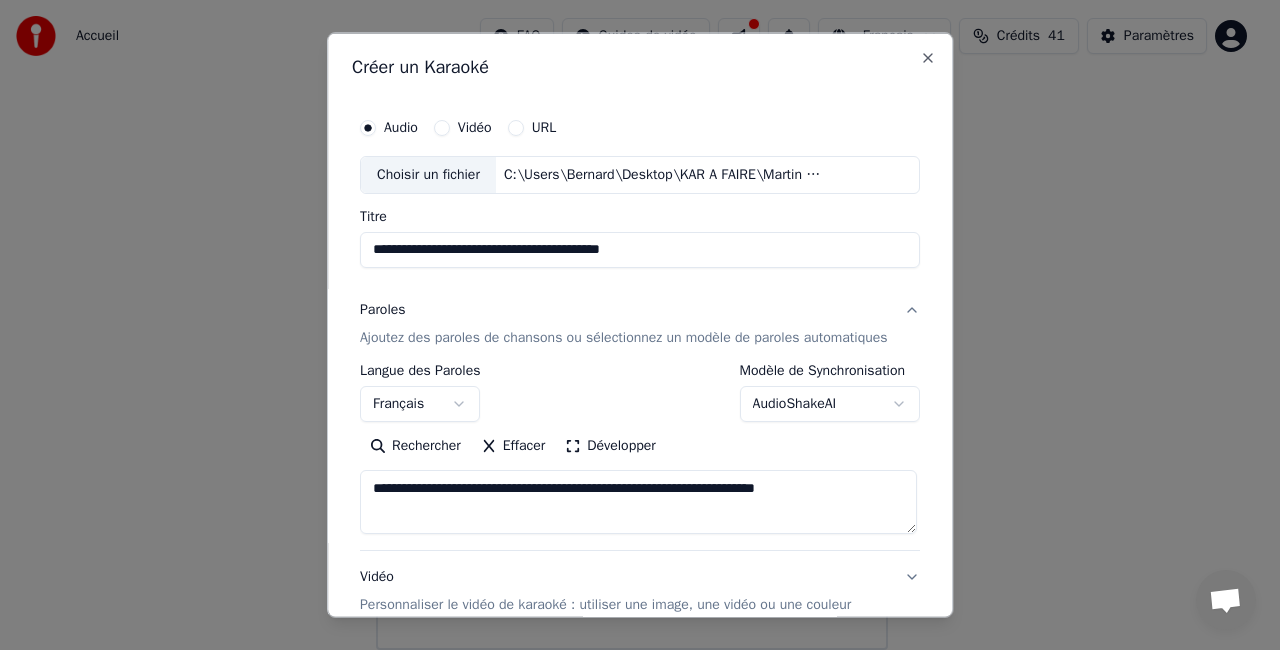 click on "**********" at bounding box center [638, 501] 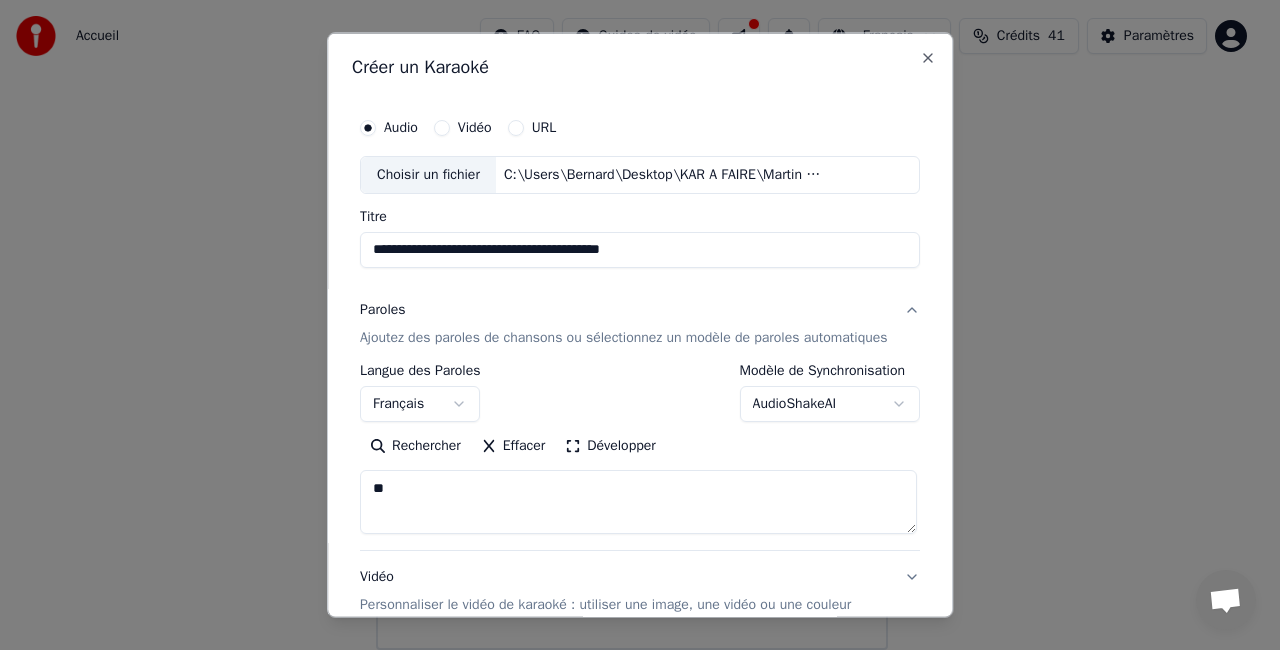 type on "*" 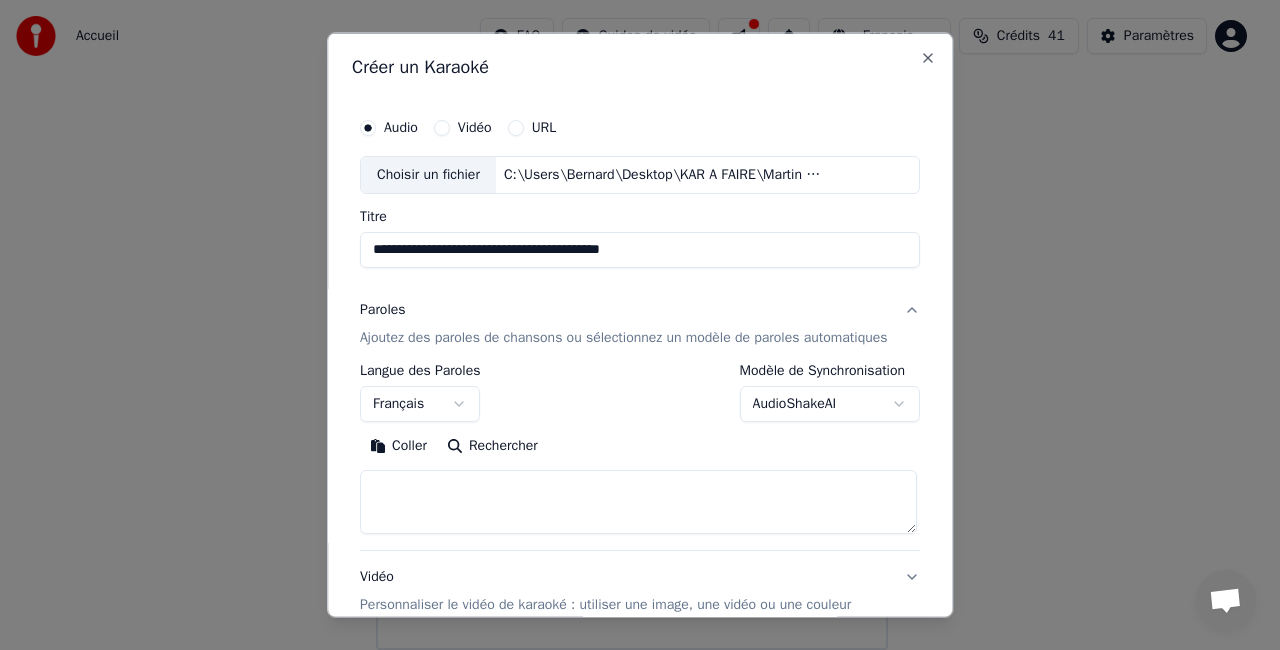 click on "Coller" at bounding box center [398, 445] 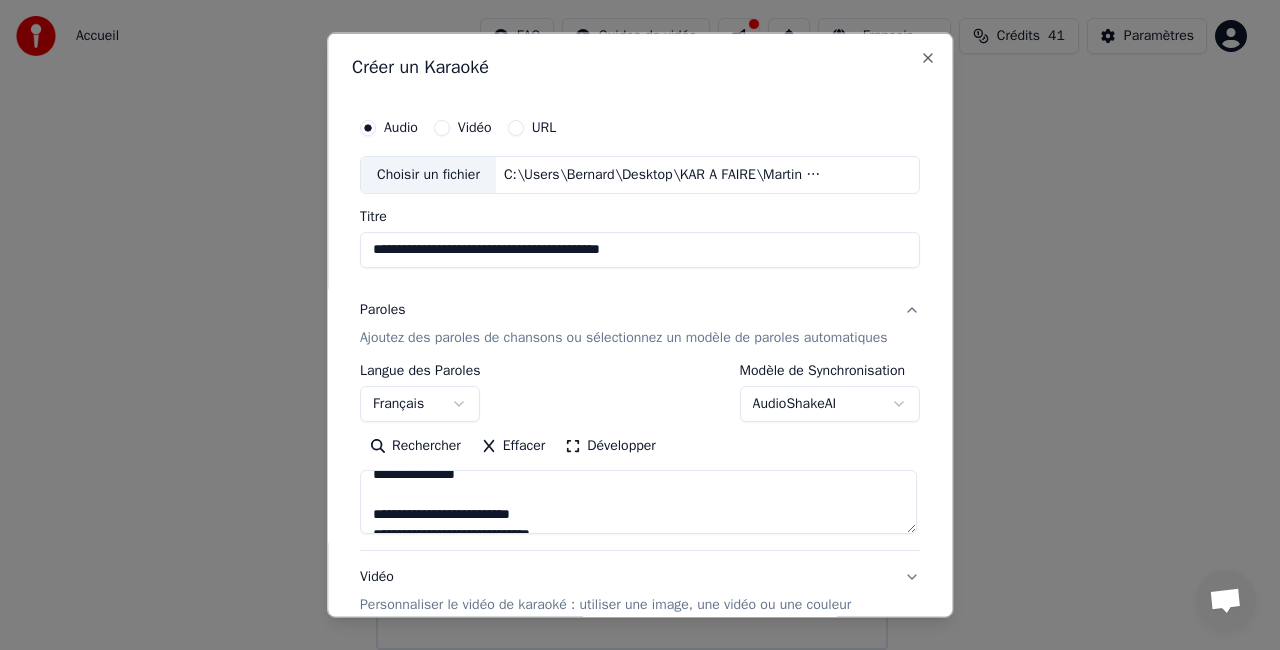 scroll, scrollTop: 1493, scrollLeft: 0, axis: vertical 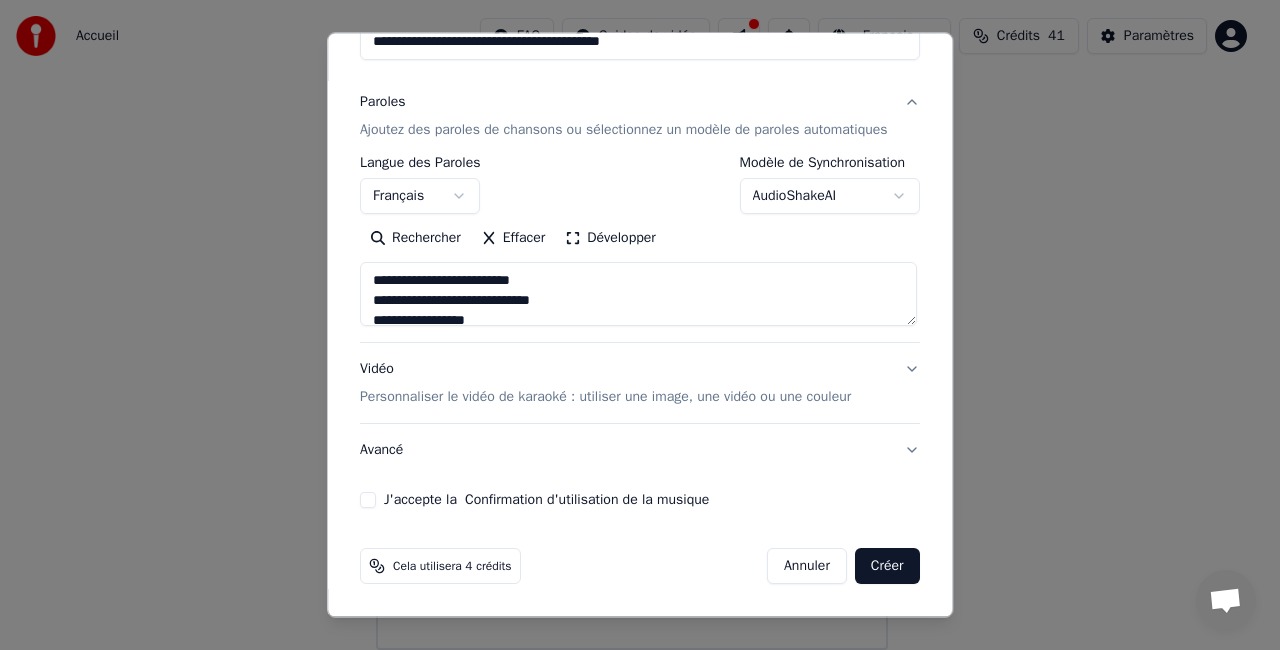 click on "J'accepte la   Confirmation d'utilisation de la musique" at bounding box center [368, 500] 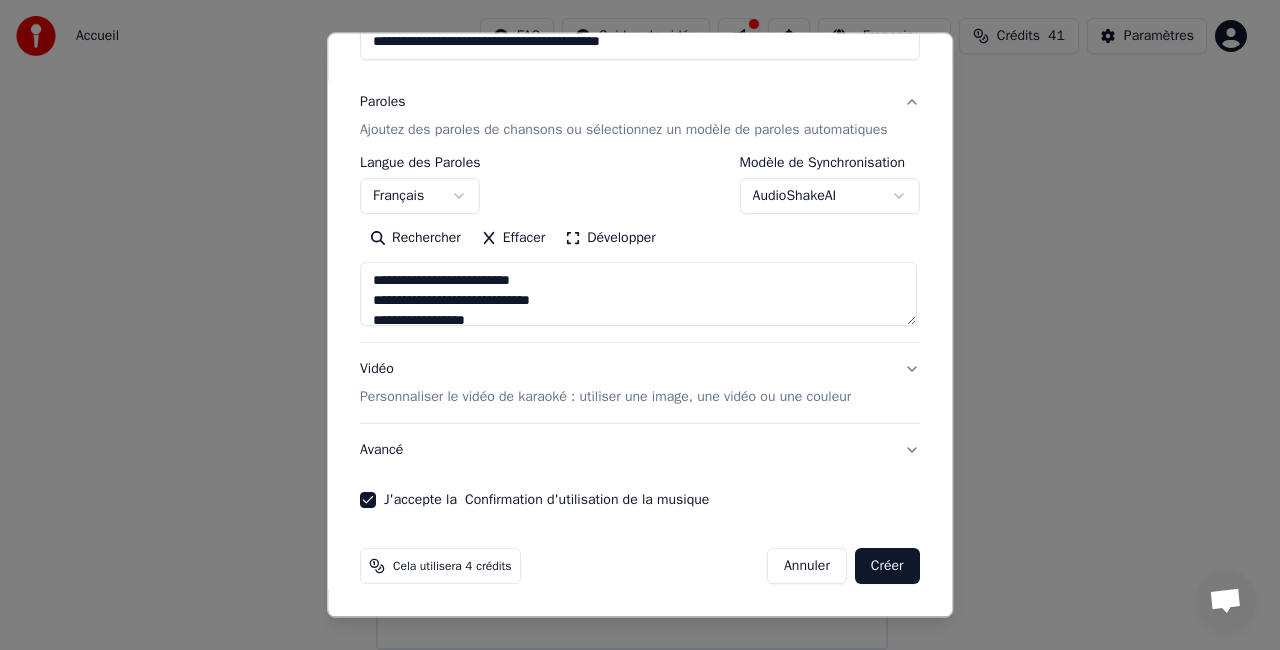 click on "Créer" at bounding box center [887, 566] 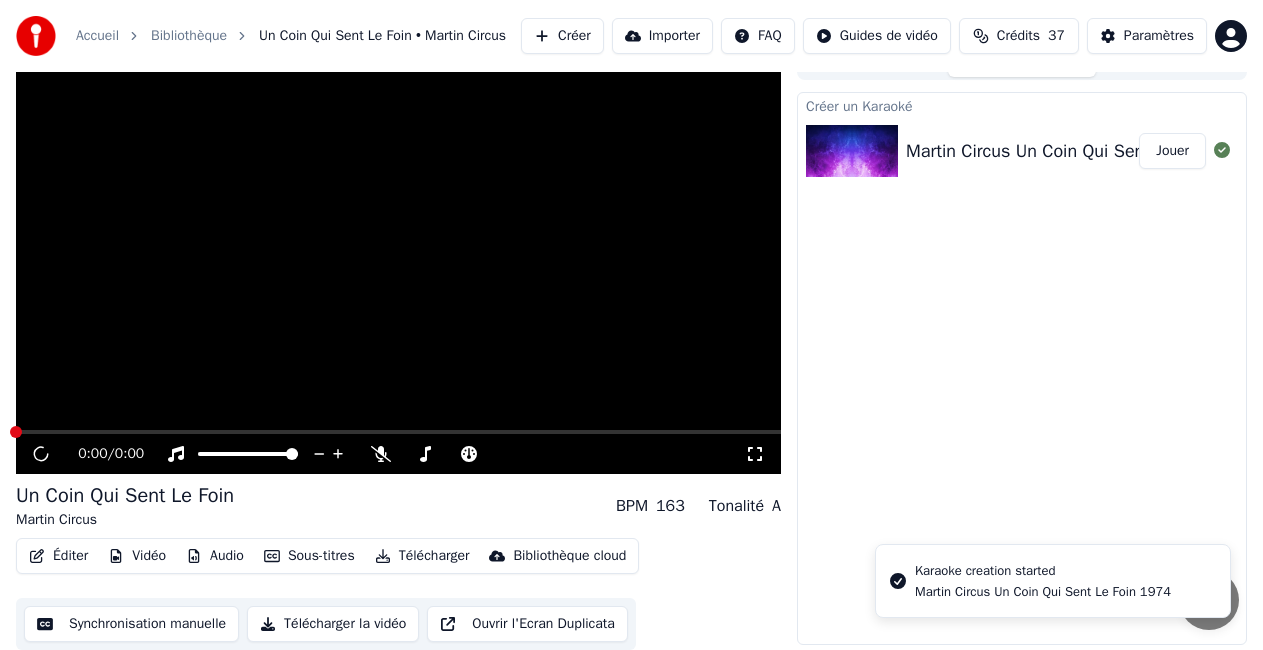 scroll, scrollTop: 32, scrollLeft: 0, axis: vertical 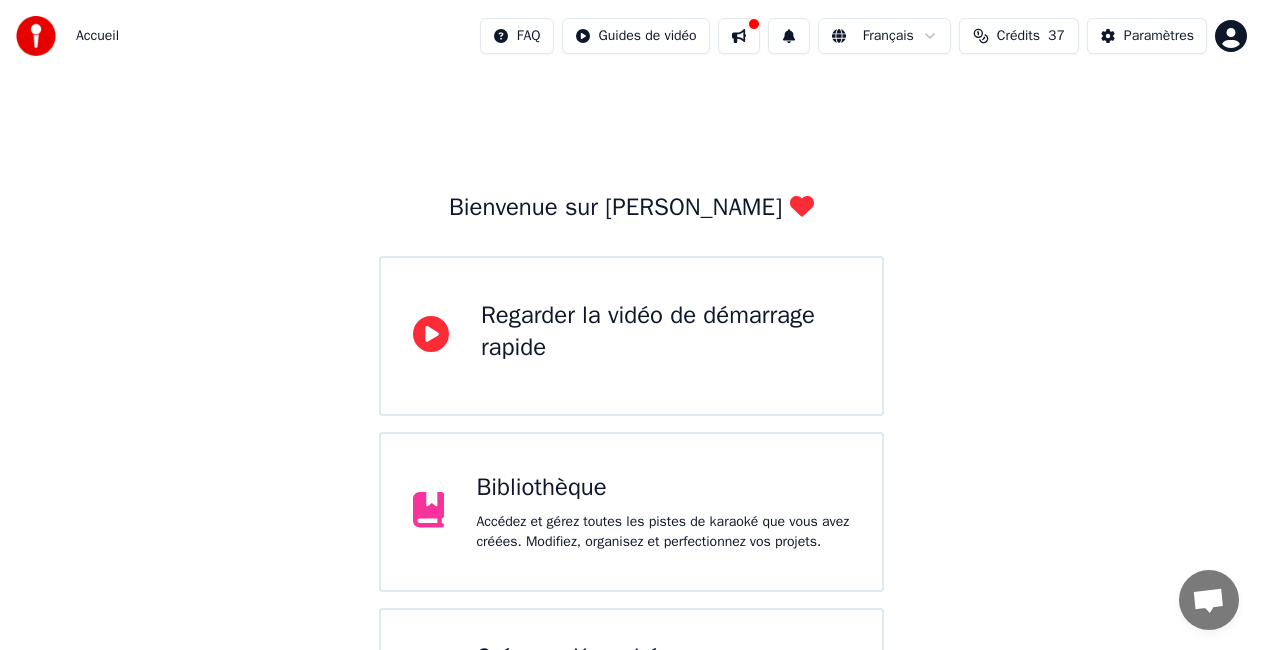 click on "Bienvenue sur Youka Regarder la vidéo de démarrage rapide Bibliothèque Accédez et gérez toutes les pistes de karaoké que vous avez créées. Modifiez, organisez et perfectionnez vos projets. Créer un Karaoké Créez un karaoké à partir de fichiers audio ou vidéo (MP3, MP4 et plus), ou collez une URL pour générer instantanément une vidéo de karaoké avec des paroles synchronisées." at bounding box center (631, 434) 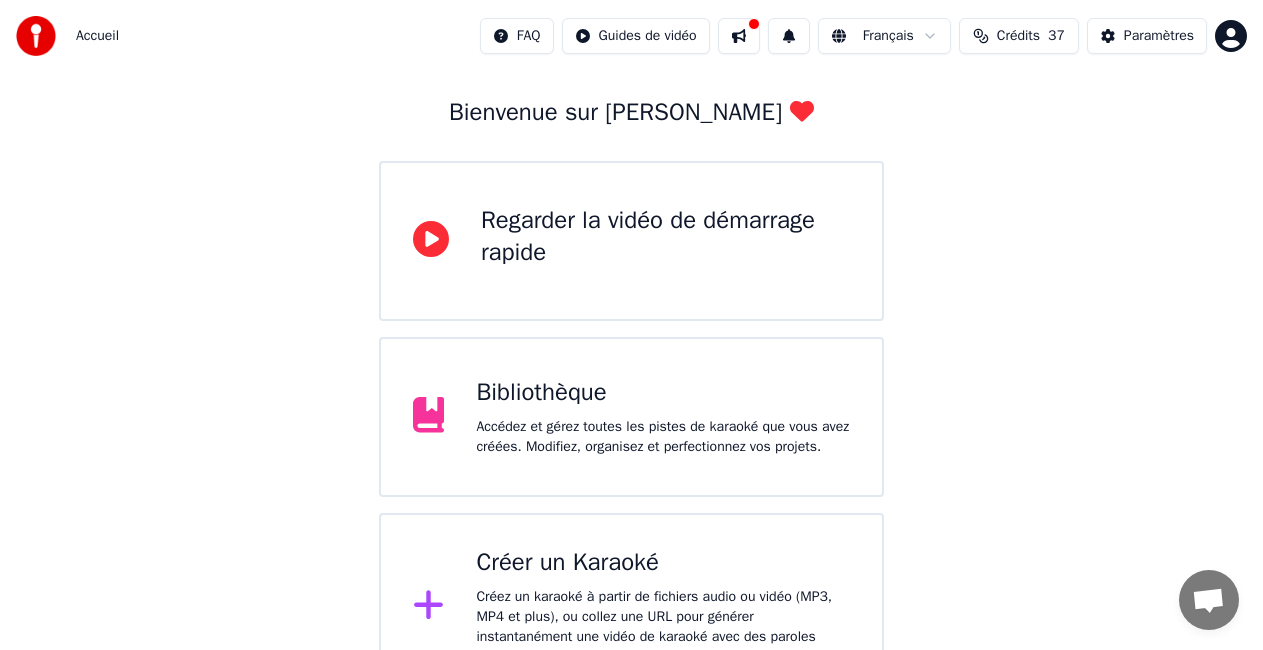 scroll, scrollTop: 126, scrollLeft: 0, axis: vertical 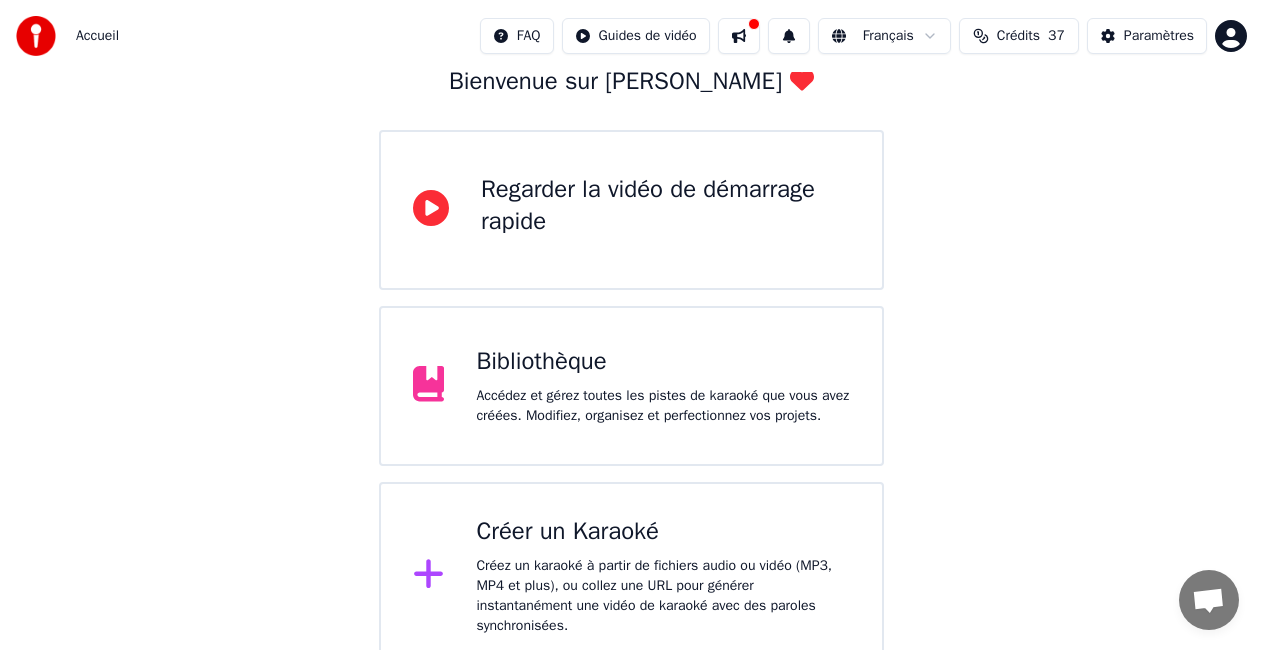 click on "Bibliothèque" at bounding box center [663, 362] 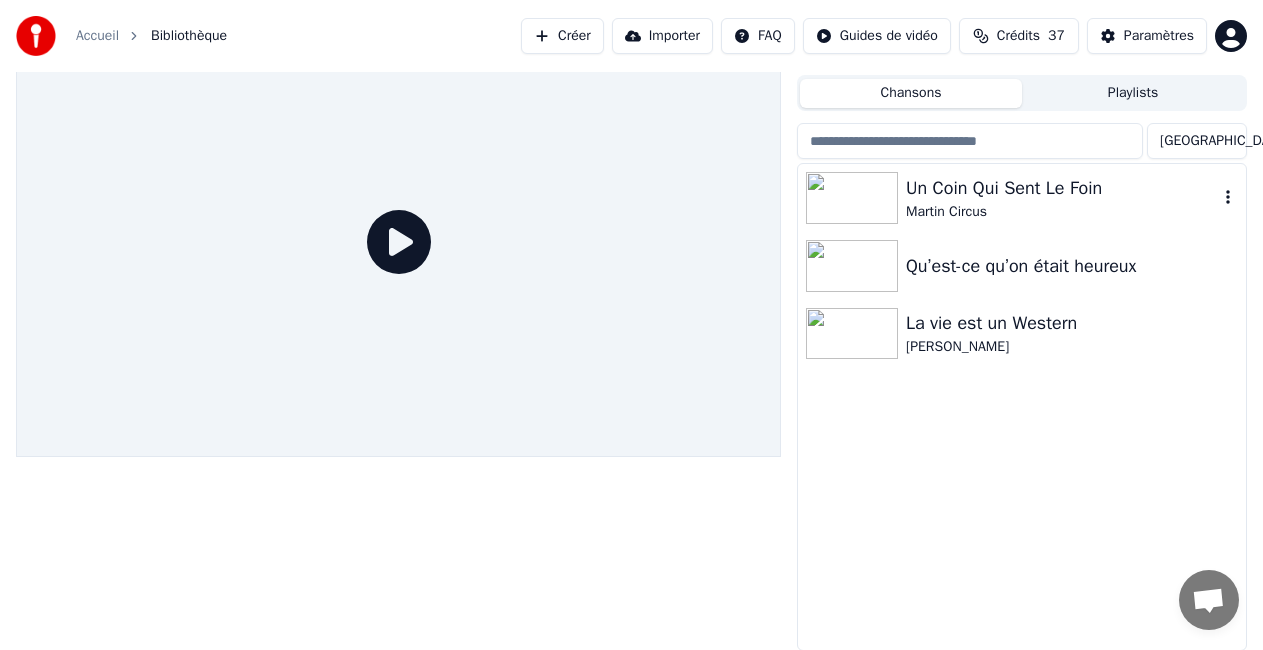 click on "Martin Circus" at bounding box center (1062, 212) 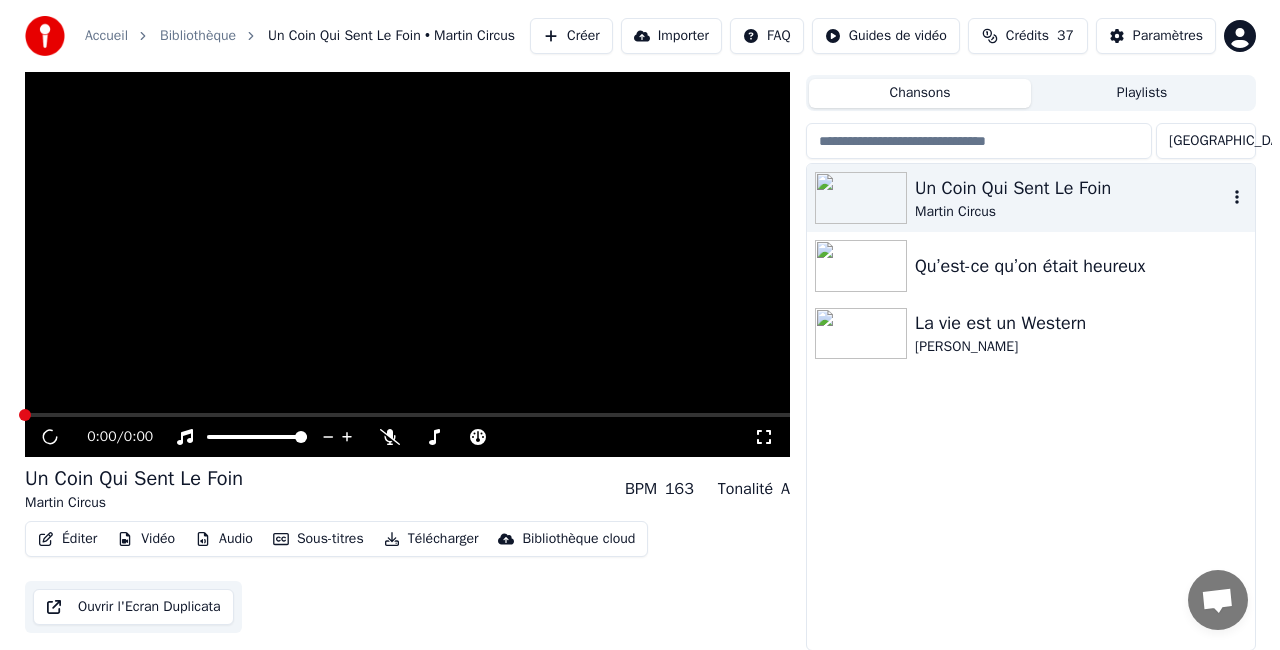 scroll, scrollTop: 55, scrollLeft: 0, axis: vertical 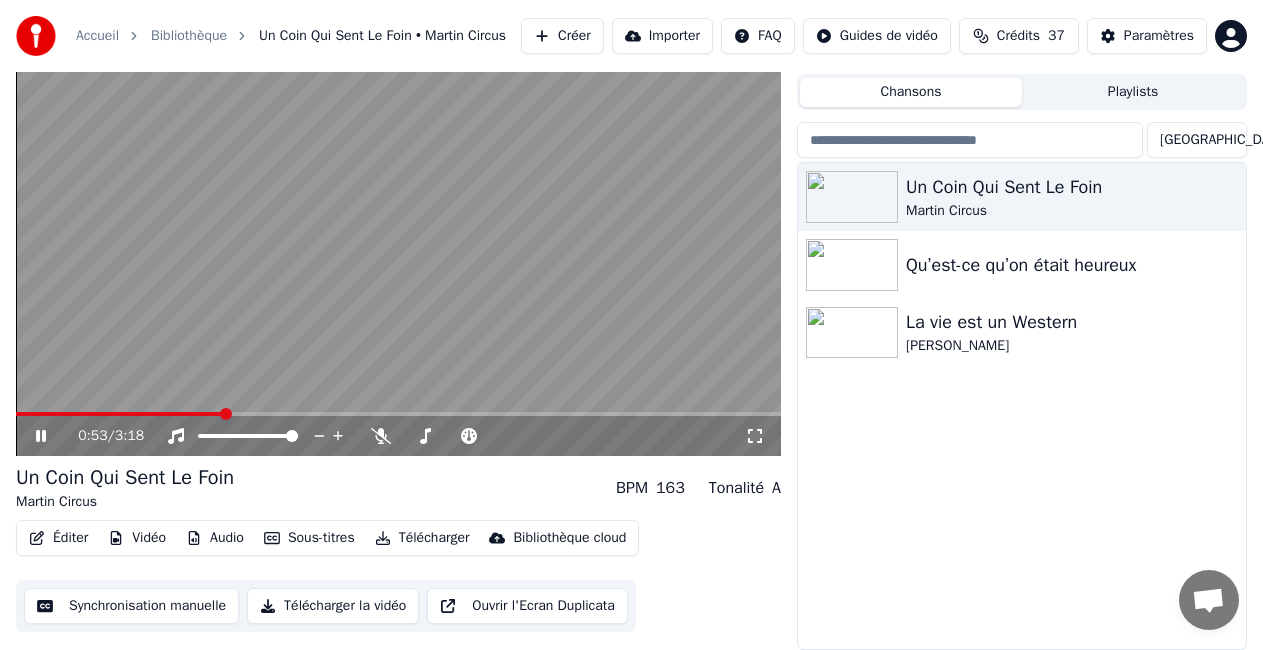 click 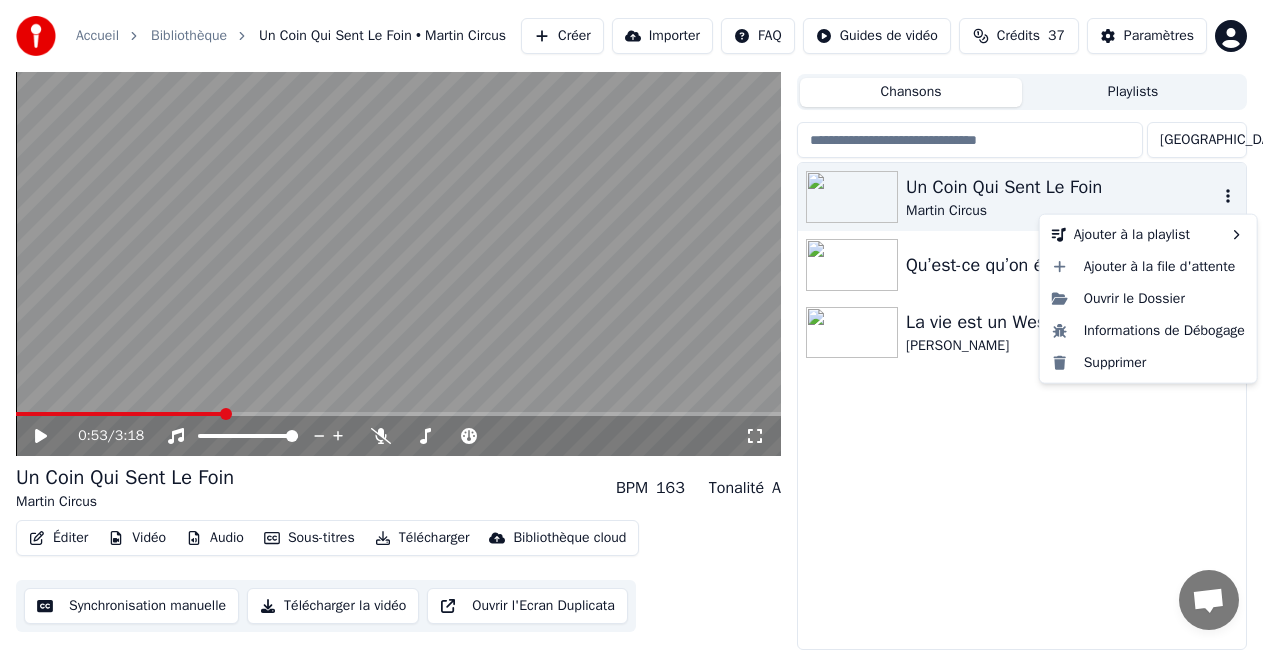 click 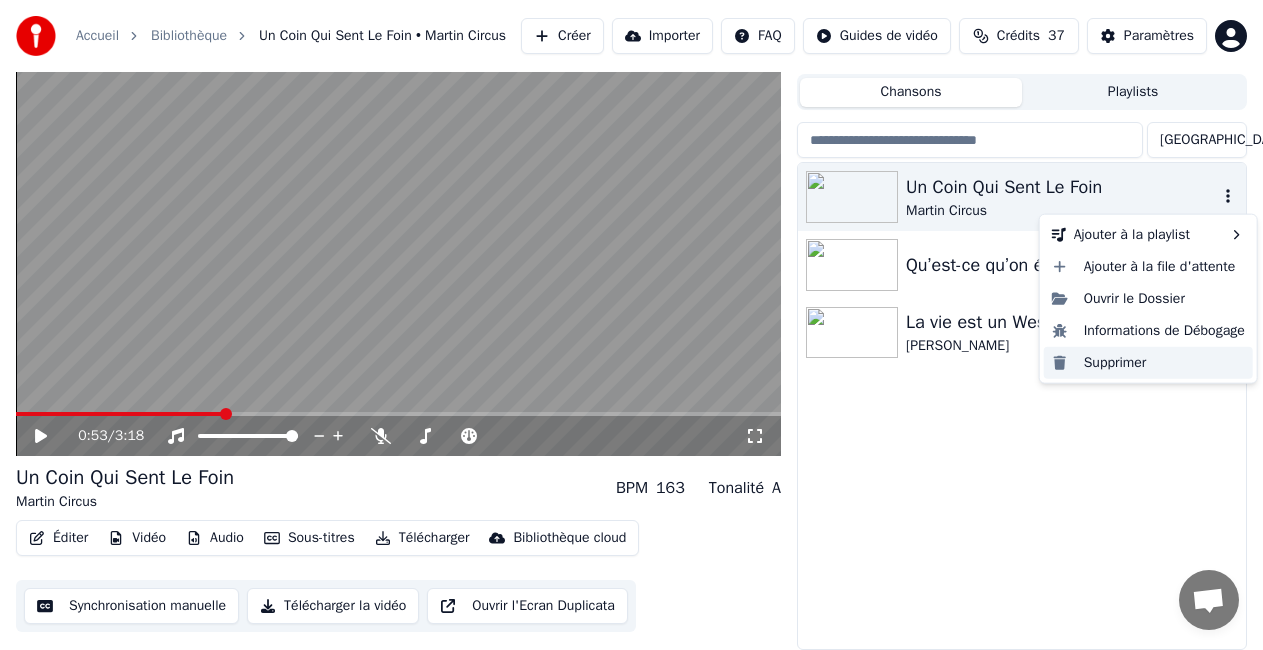 click on "Supprimer" at bounding box center (1148, 363) 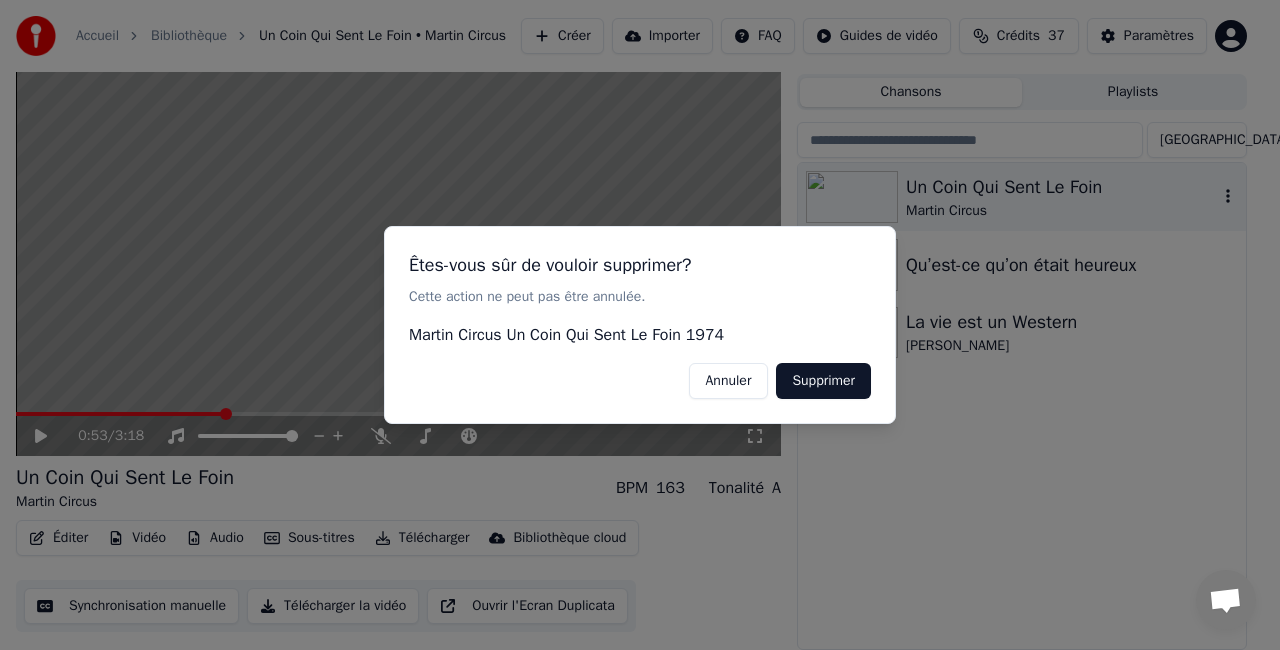 click on "Supprimer" at bounding box center (823, 381) 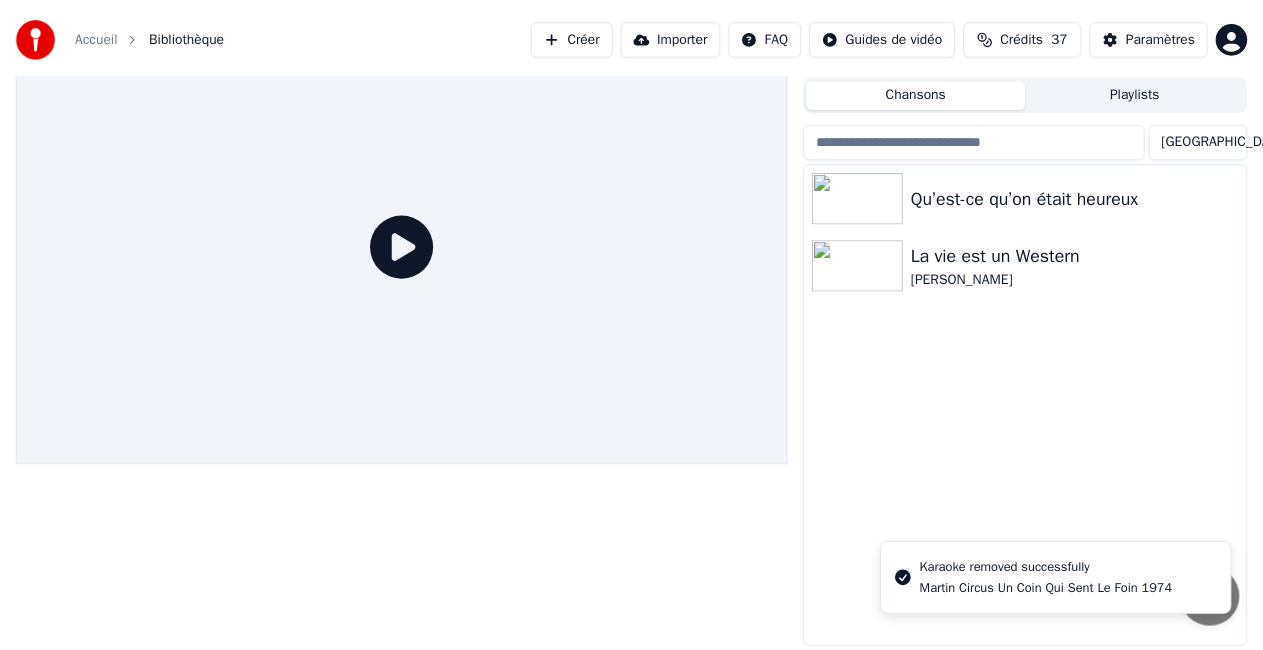 scroll, scrollTop: 35, scrollLeft: 0, axis: vertical 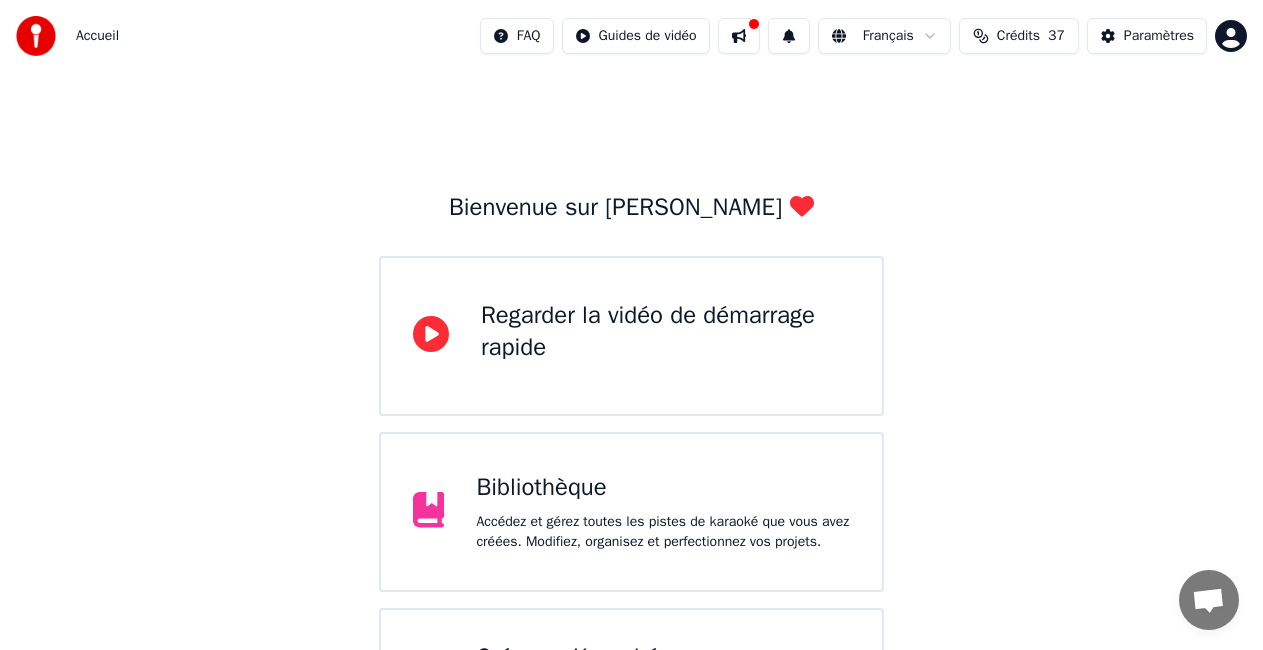 click on "Bibliothèque" at bounding box center (663, 488) 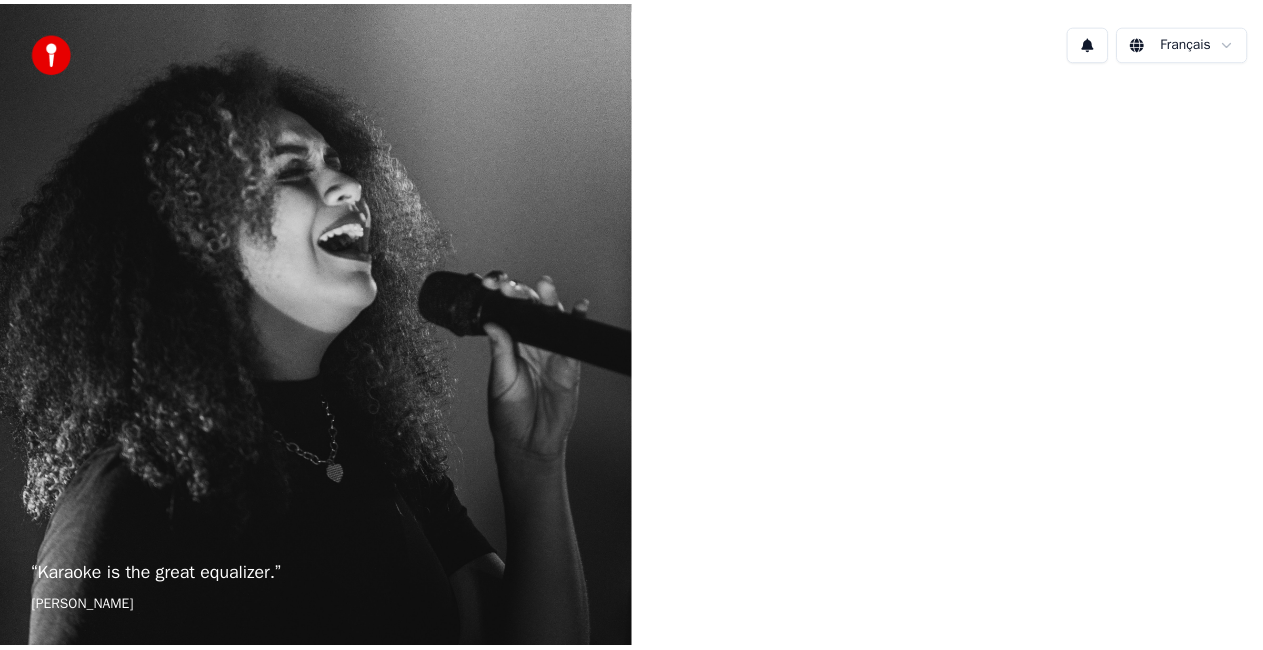 scroll, scrollTop: 0, scrollLeft: 0, axis: both 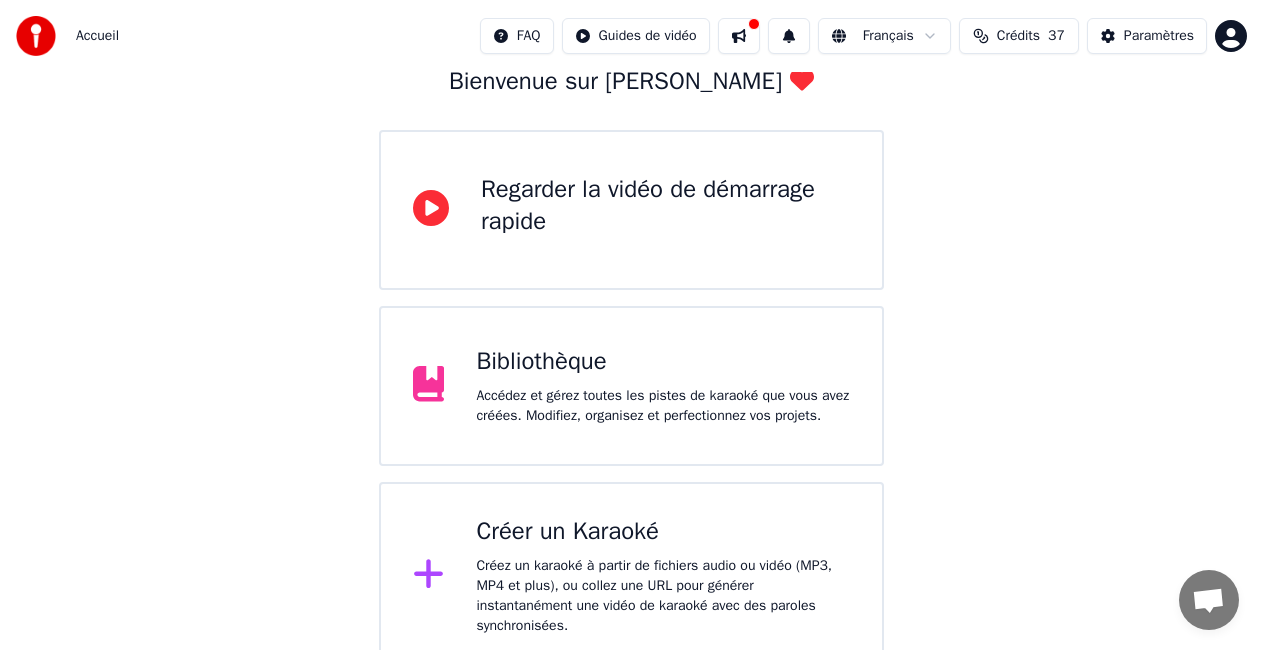 click on "Créer un Karaoké" at bounding box center (663, 532) 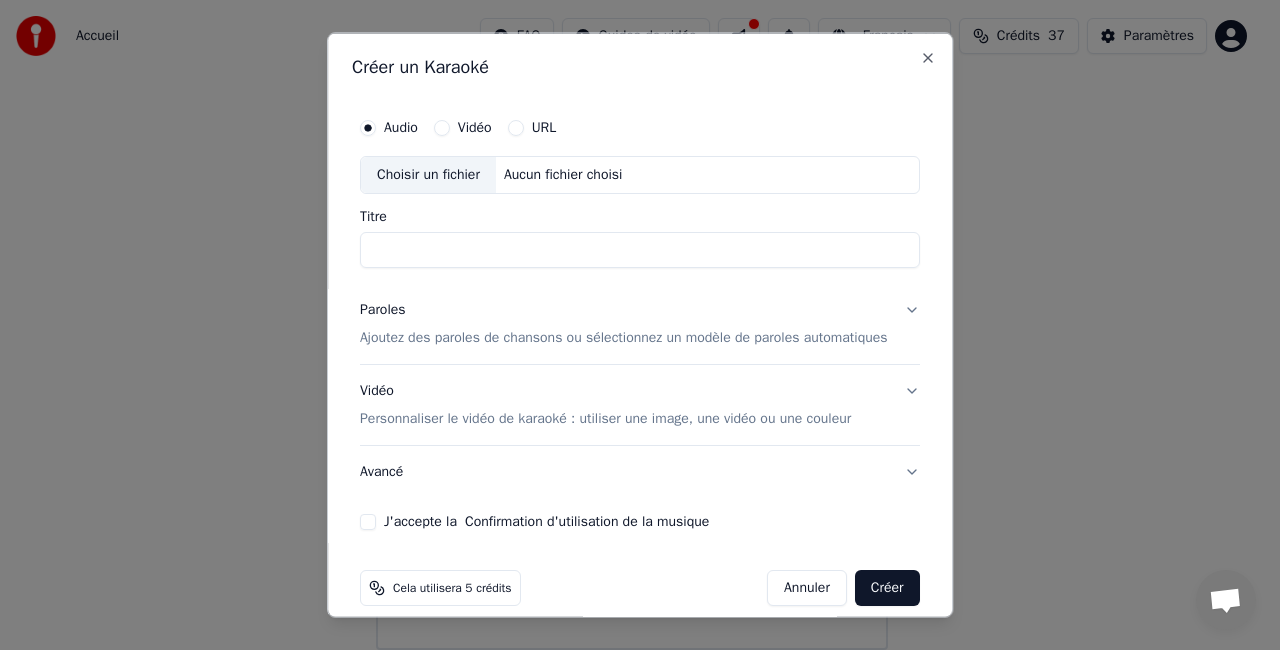 click on "Choisir un fichier" at bounding box center [428, 175] 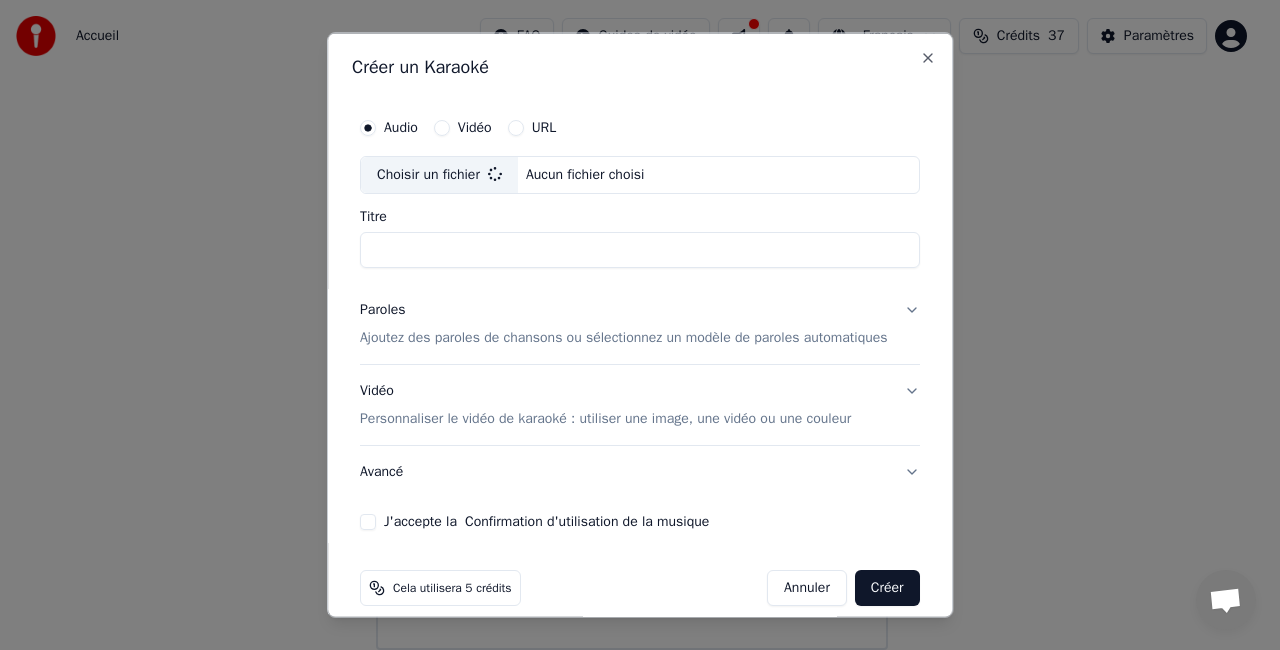 type on "**********" 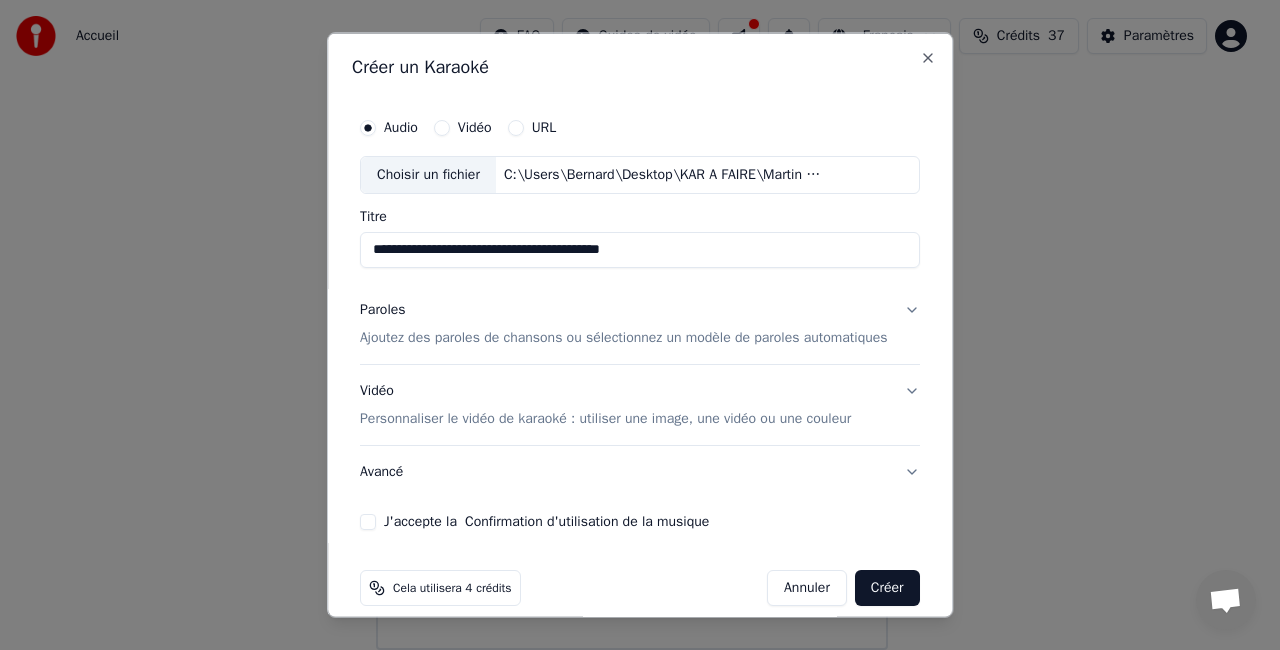 click on "Paroles Ajoutez des paroles de chansons ou sélectionnez un modèle de paroles automatiques" at bounding box center (624, 323) 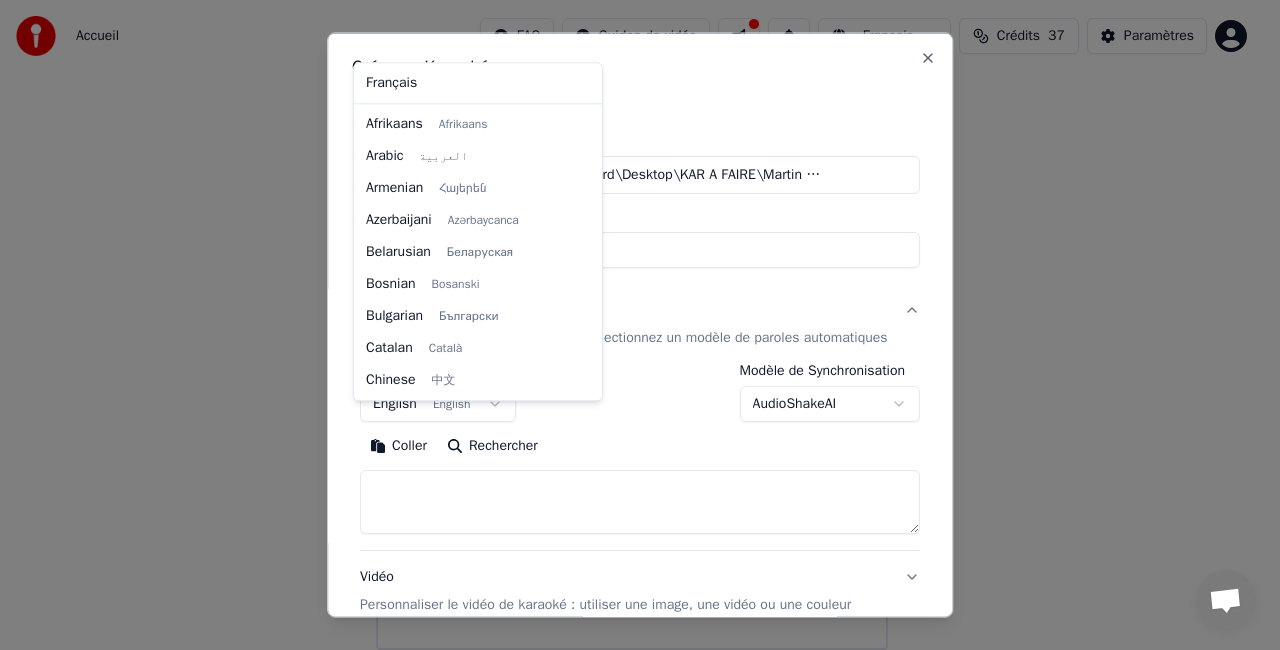 click on "**********" at bounding box center [631, 262] 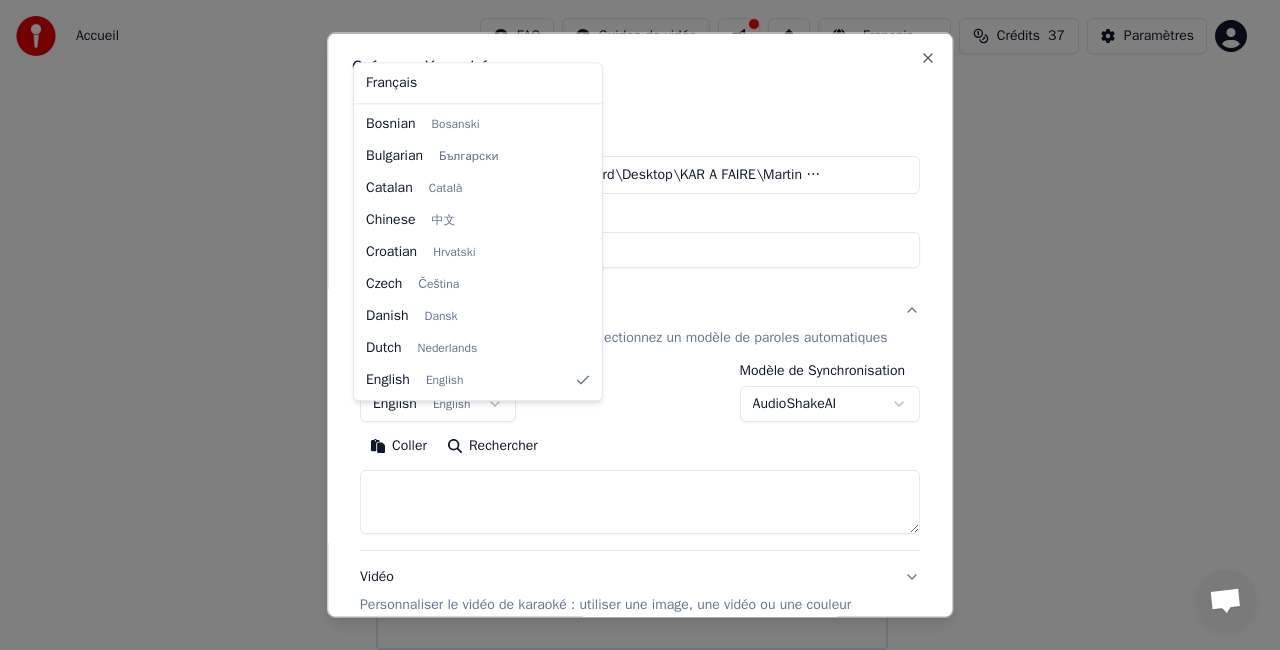select on "**" 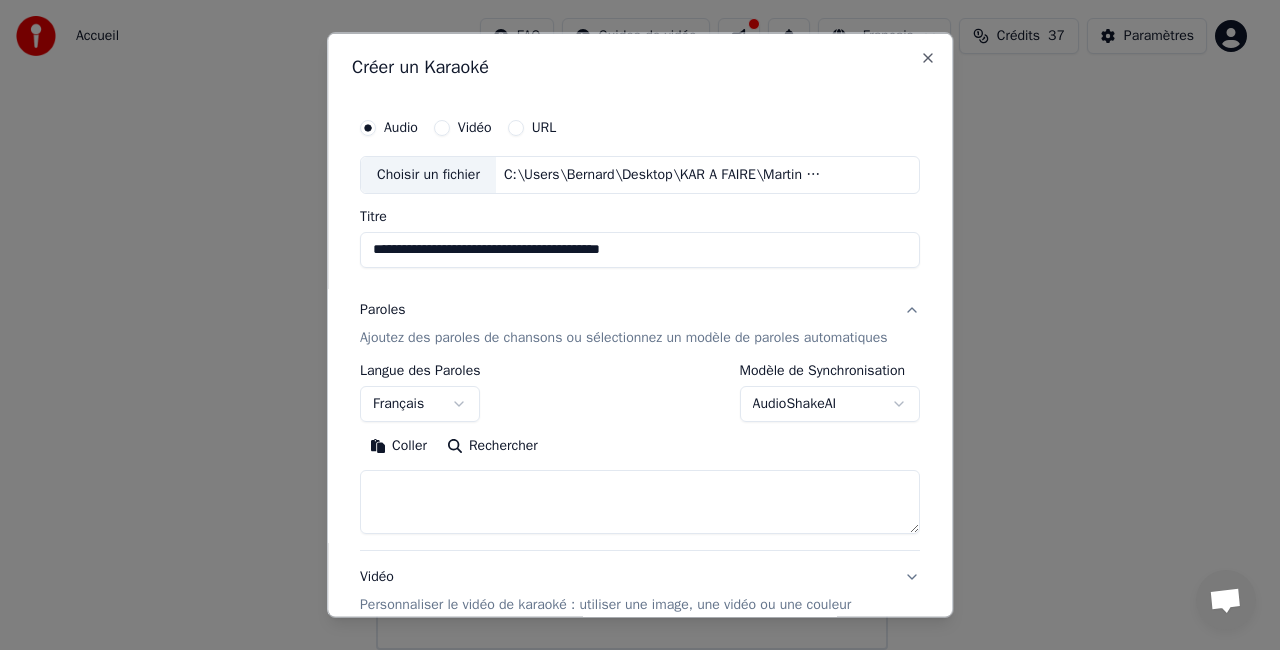click on "Coller" at bounding box center [398, 445] 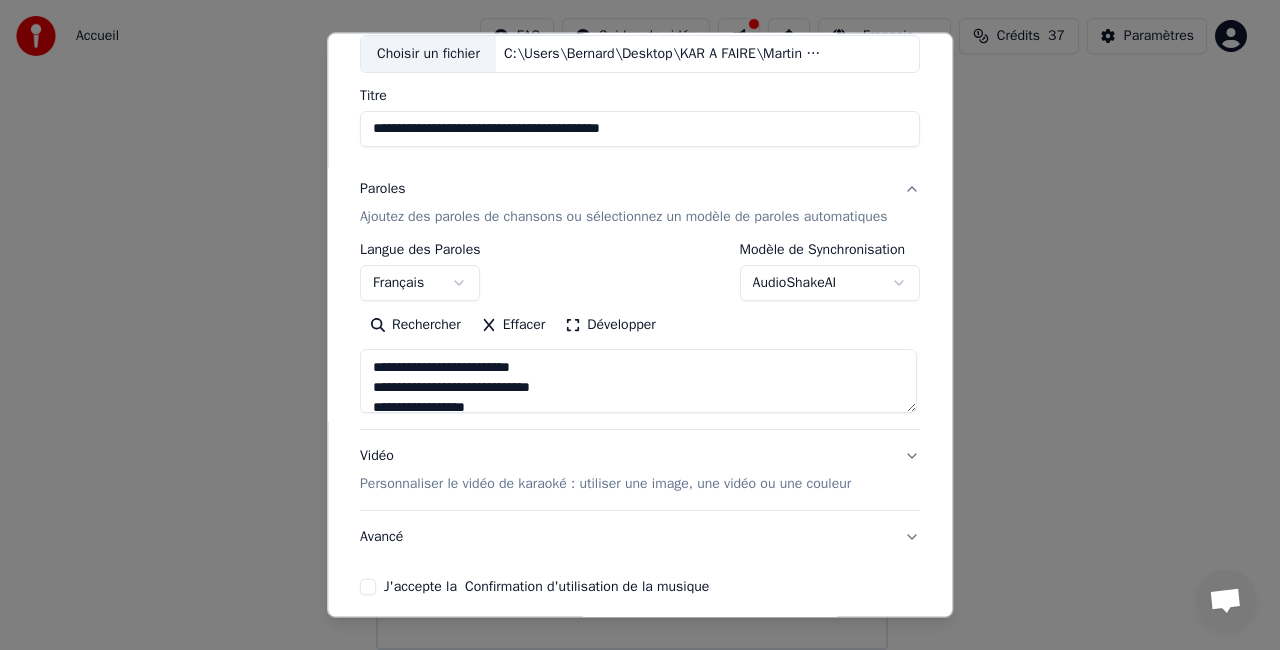 scroll, scrollTop: 186, scrollLeft: 0, axis: vertical 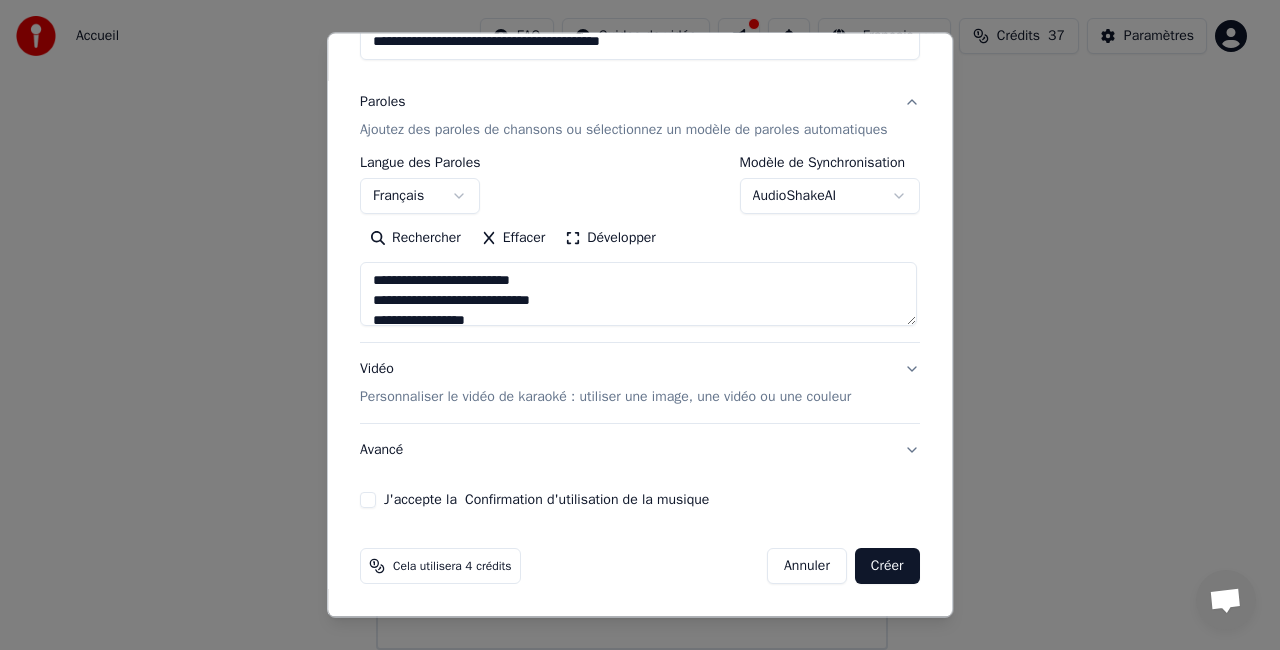 click on "Vidéo Personnaliser le vidéo de karaoké : utiliser une image, une vidéo ou une couleur" at bounding box center (640, 383) 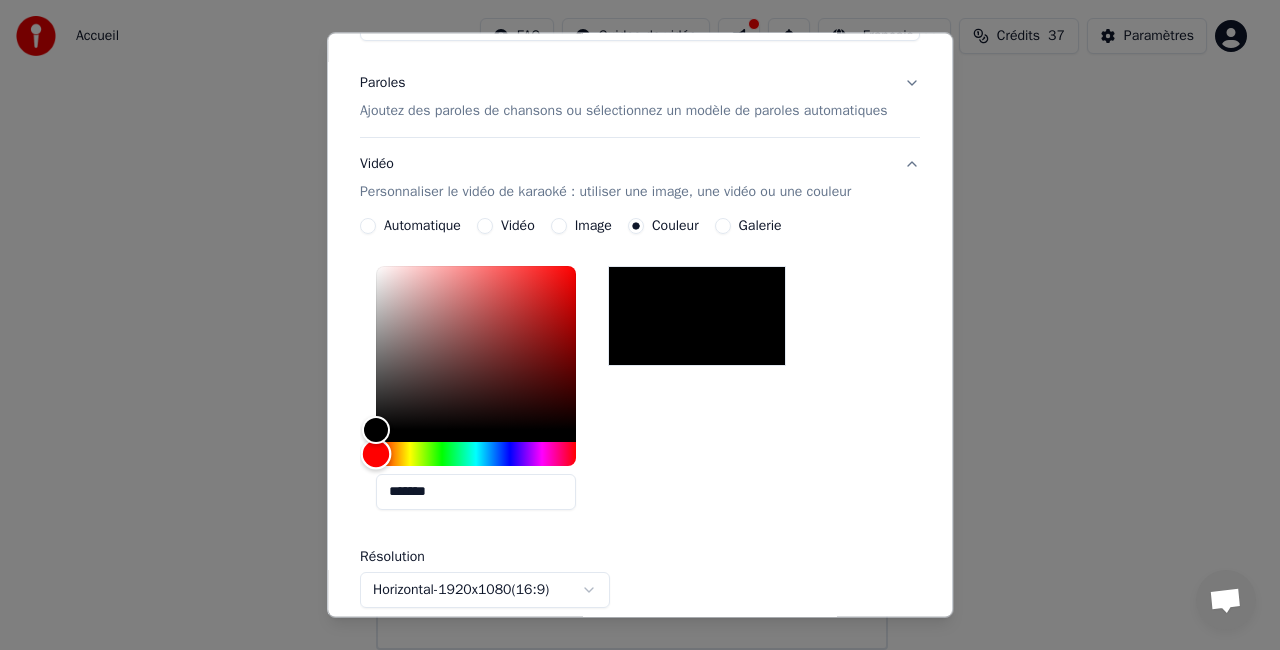 click at bounding box center (376, 454) 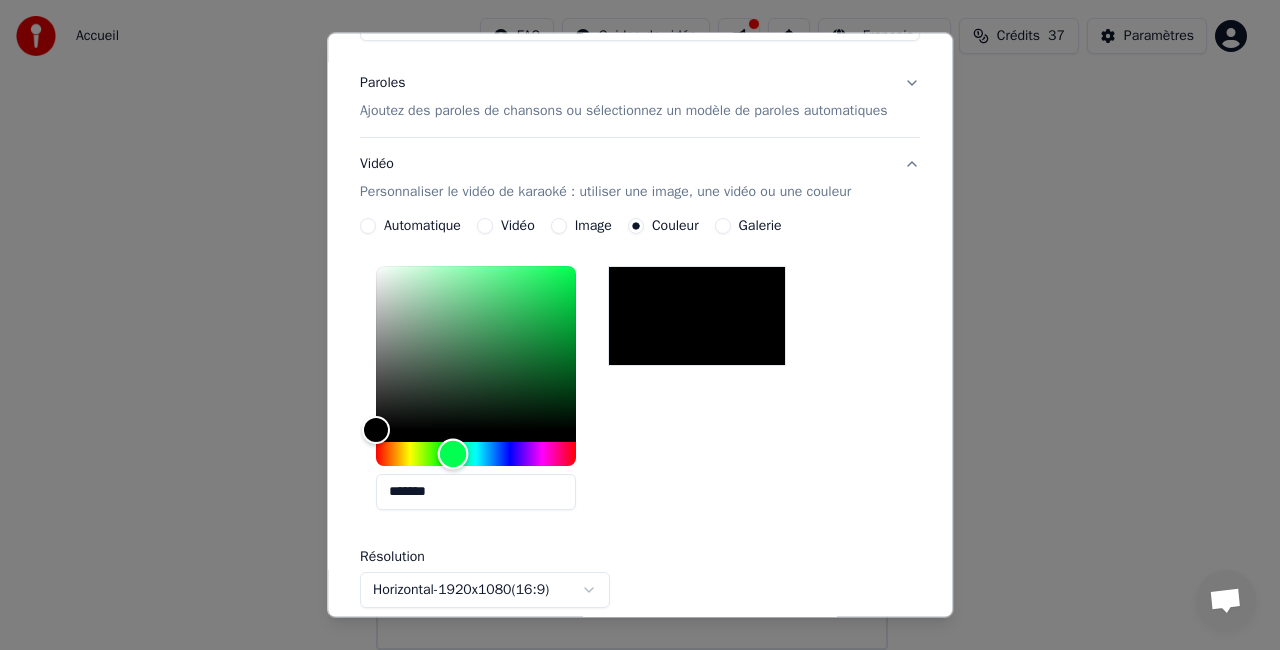 click at bounding box center [476, 454] 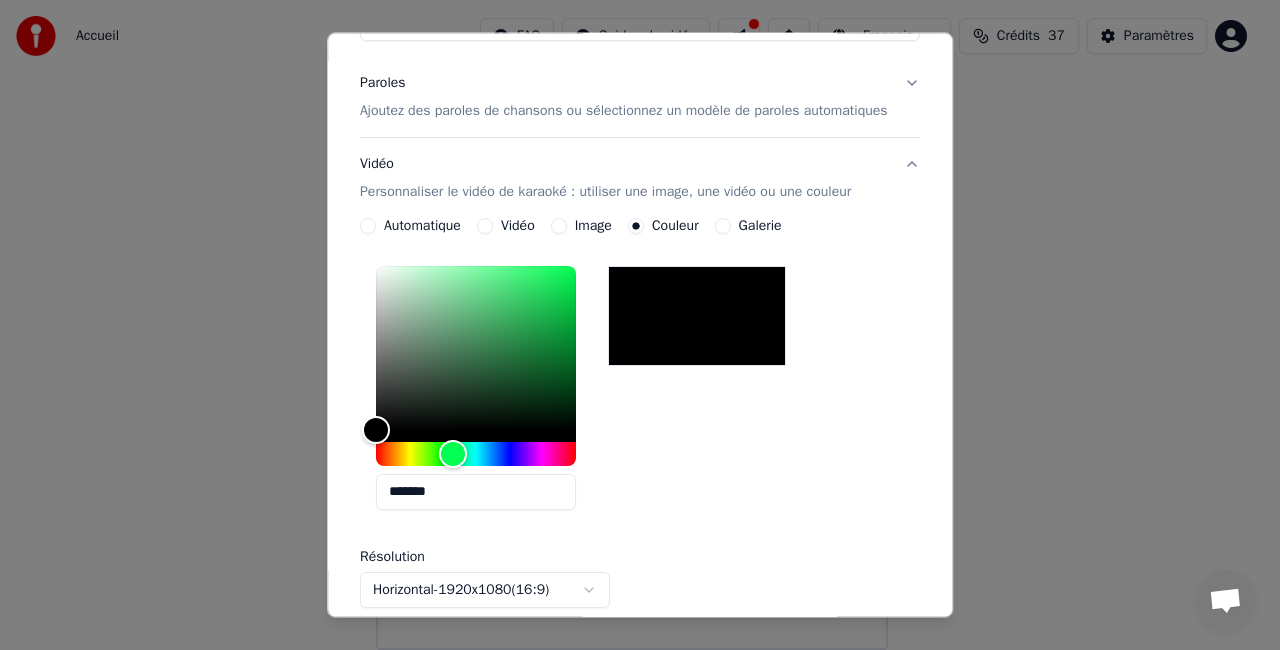 click on "Automatique" at bounding box center (368, 226) 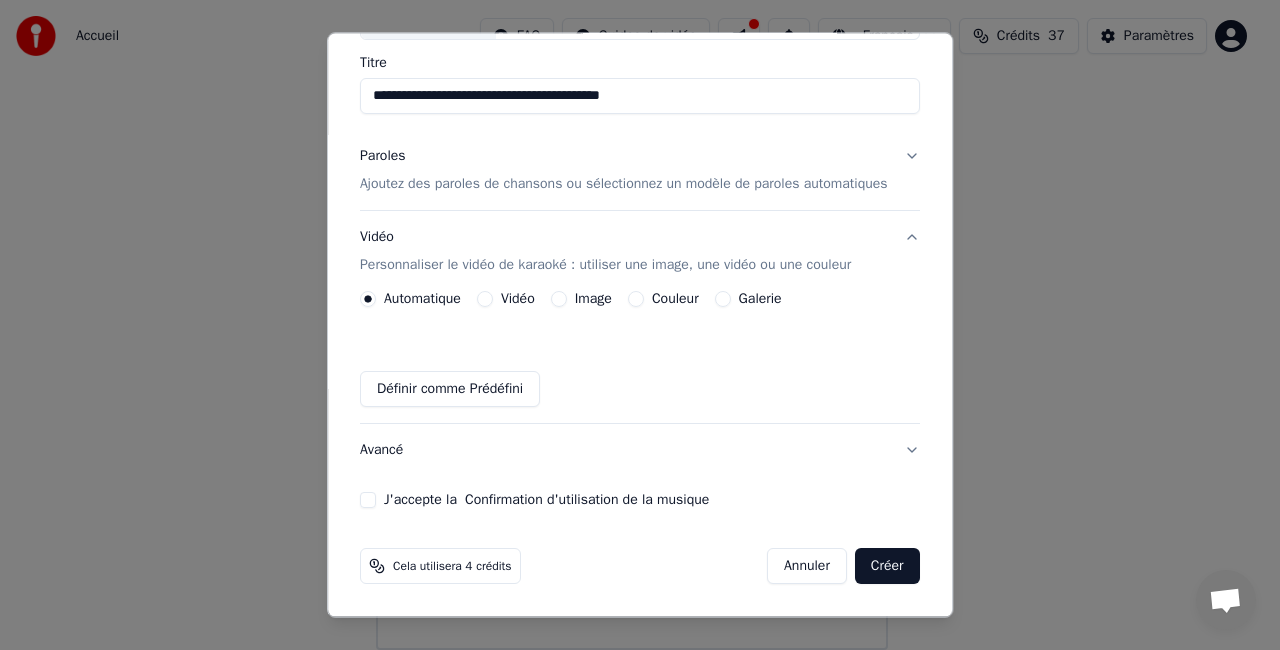 click on "Couleur" at bounding box center [663, 299] 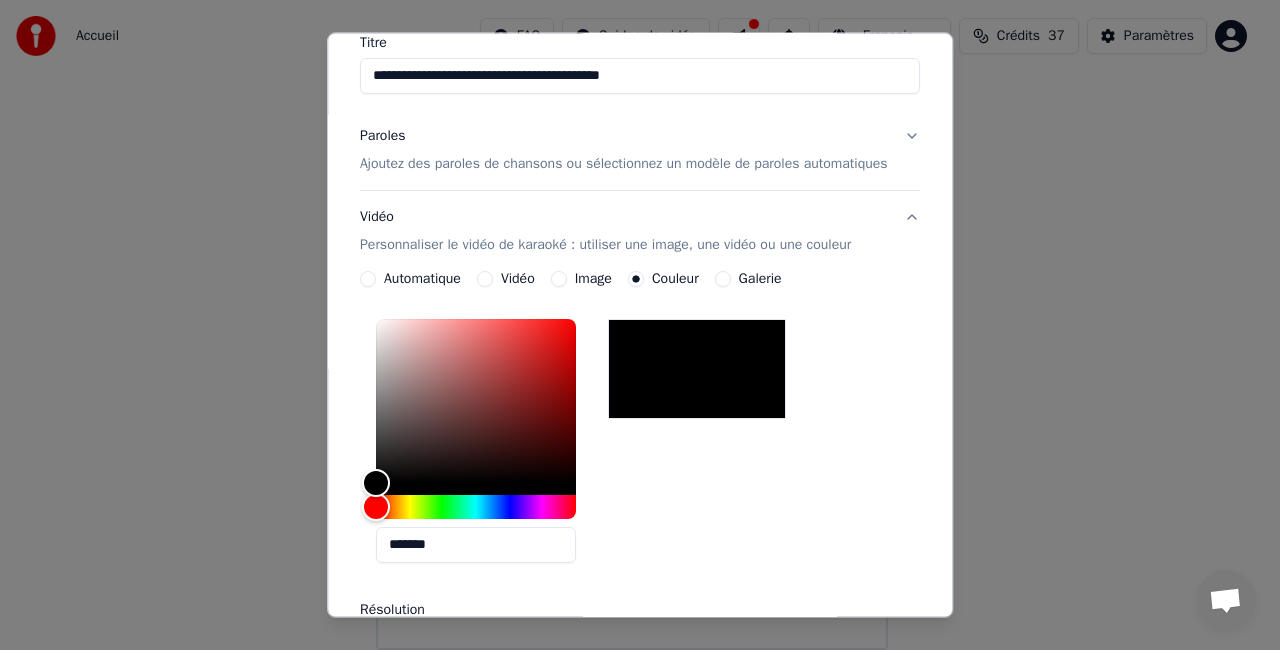 click 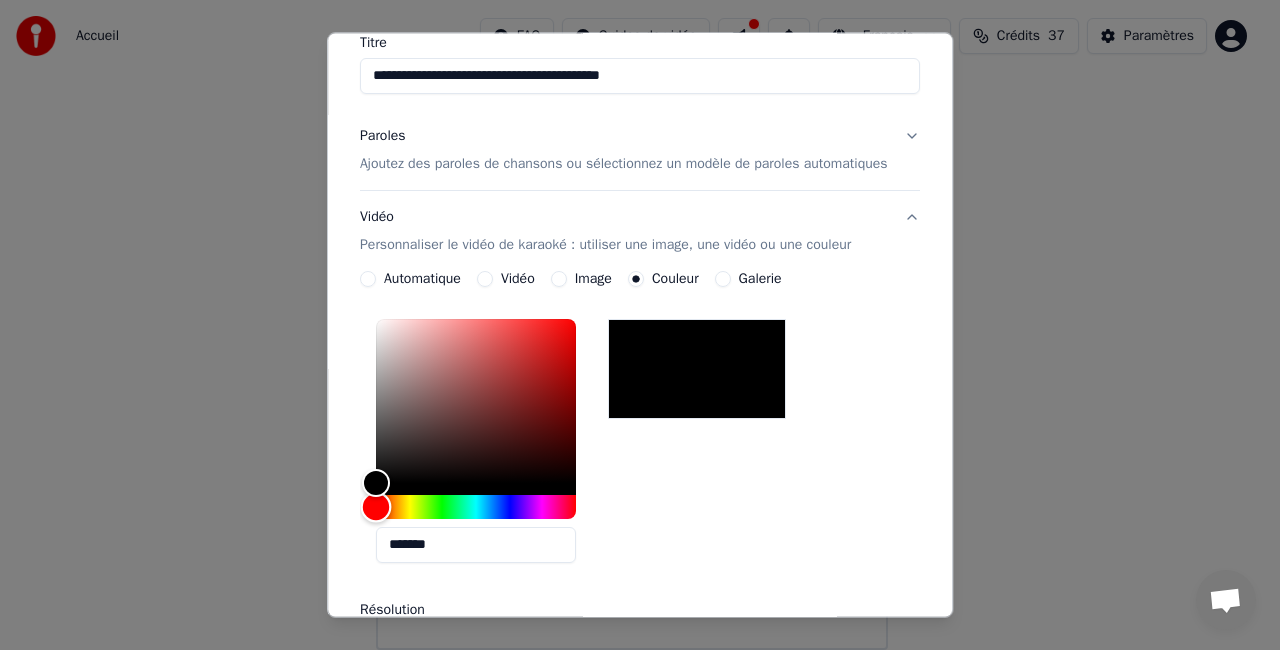 click at bounding box center [376, 507] 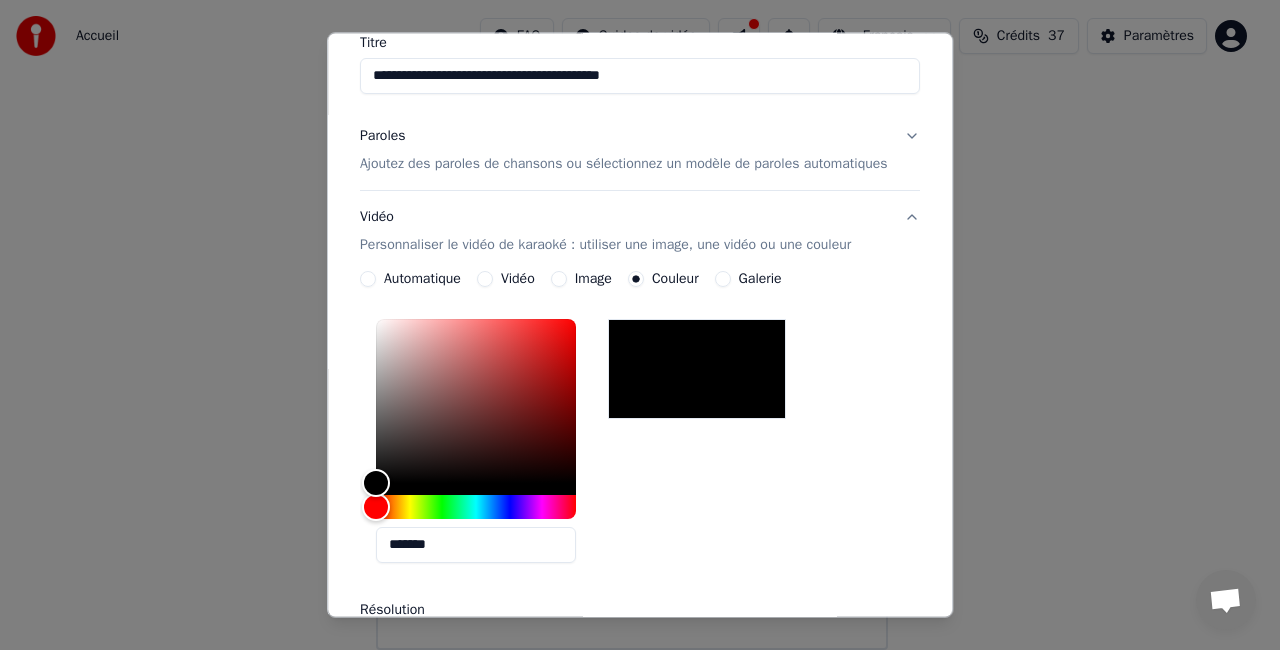click on "Image" at bounding box center [559, 279] 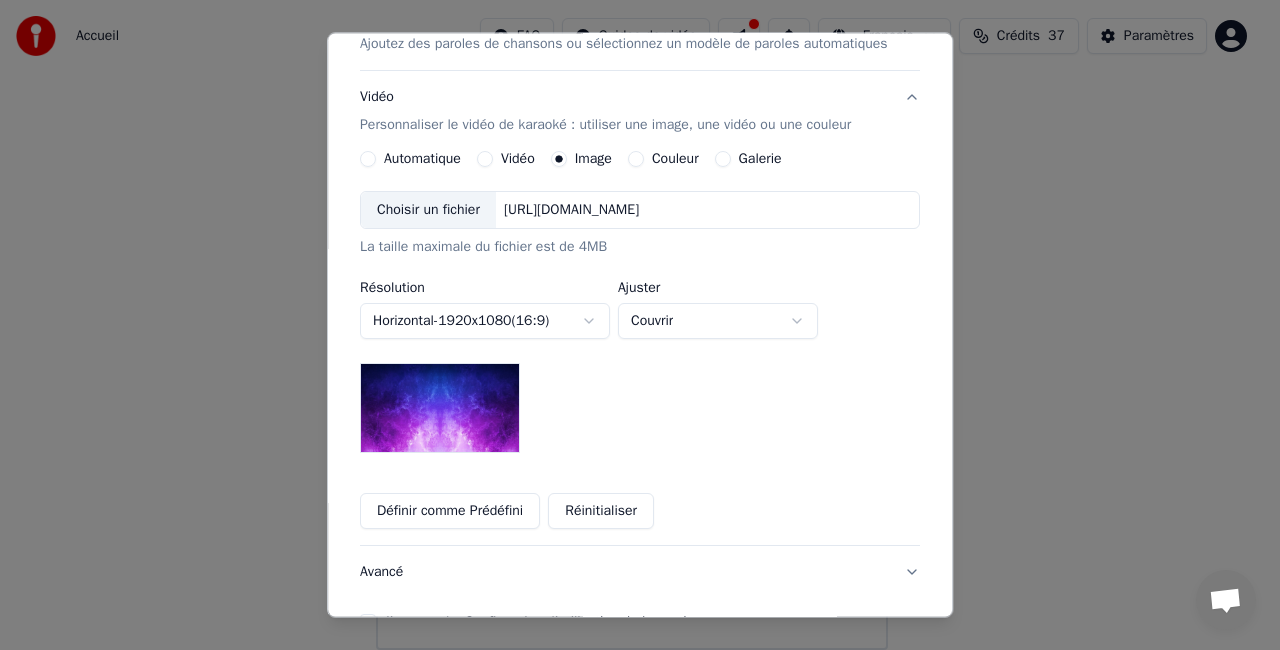 scroll, scrollTop: 333, scrollLeft: 0, axis: vertical 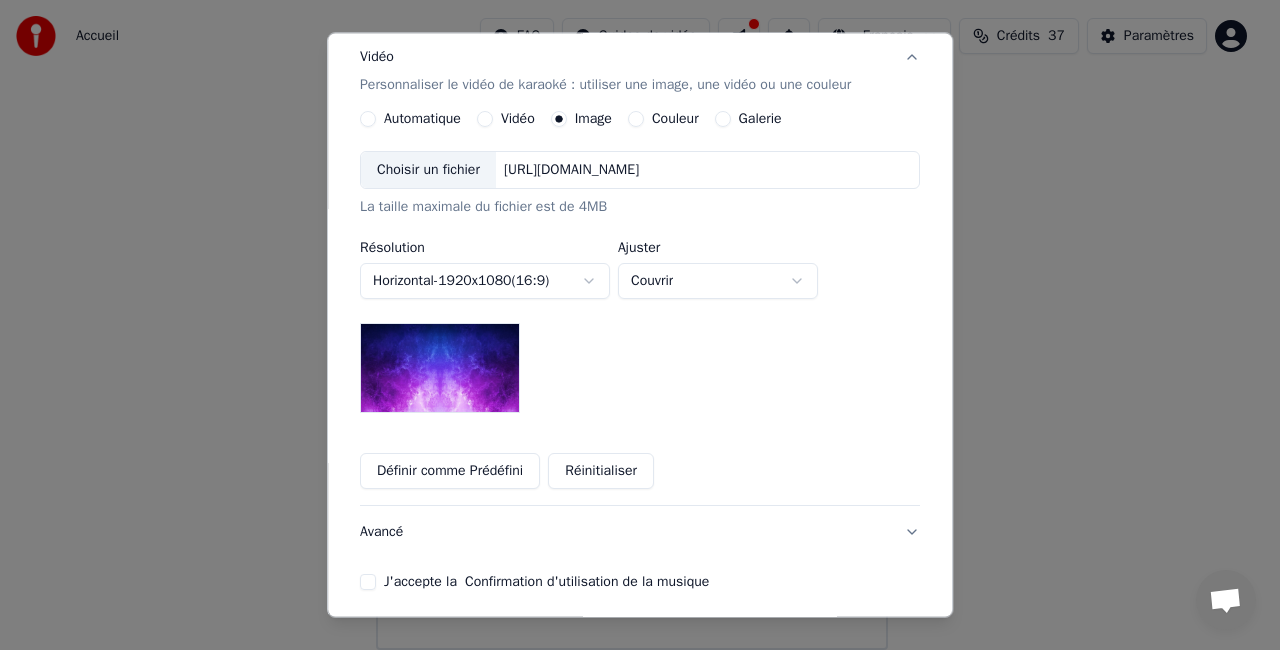 click on "Définir comme Prédéfini" at bounding box center [450, 471] 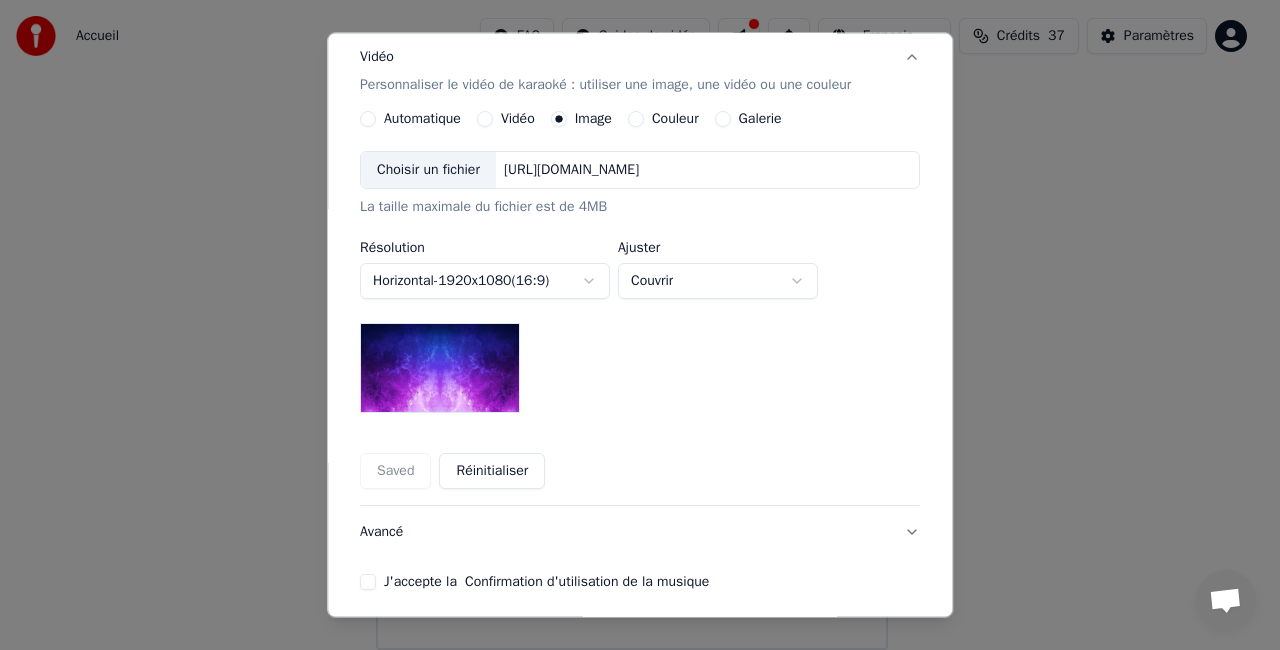 click on "Réinitialiser" at bounding box center [493, 471] 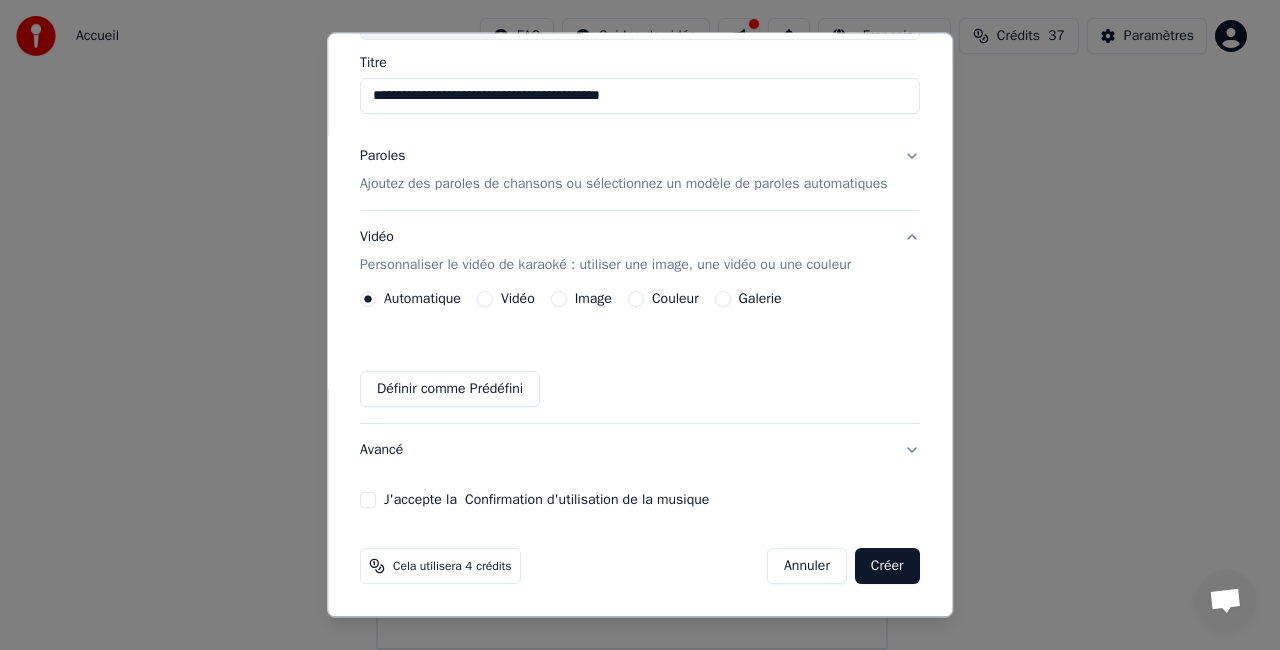 click on "J'accepte la   Confirmation d'utilisation de la musique" at bounding box center (368, 500) 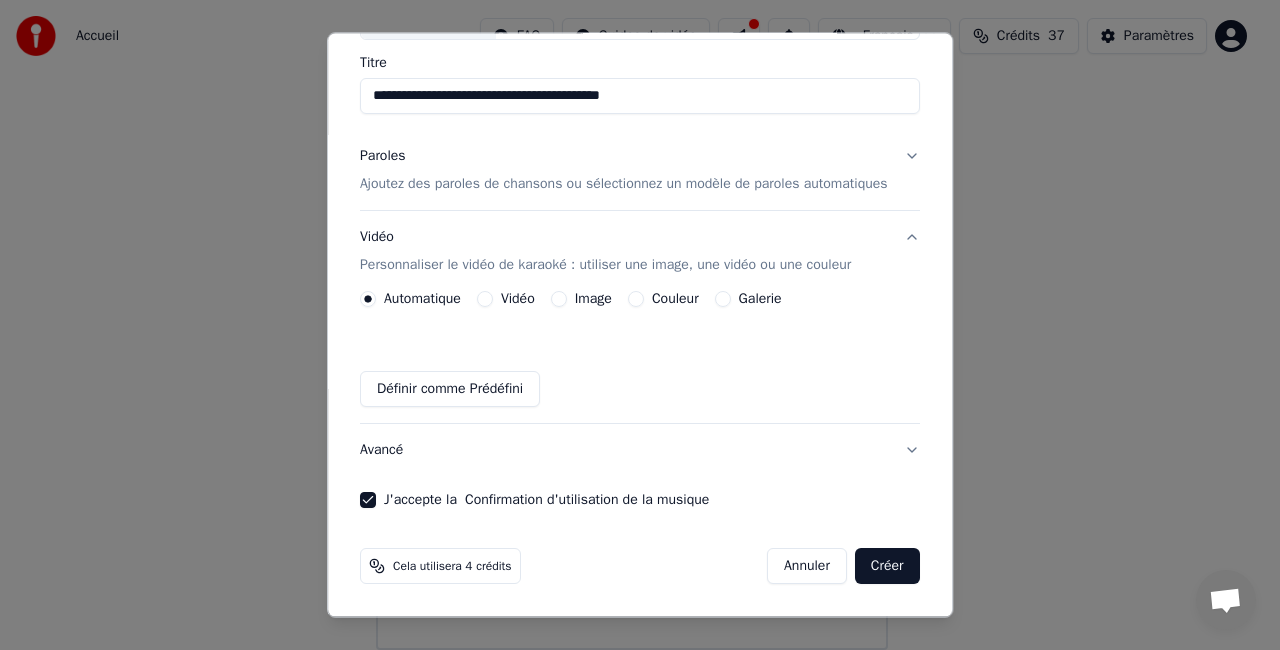 click on "Créer" at bounding box center [887, 566] 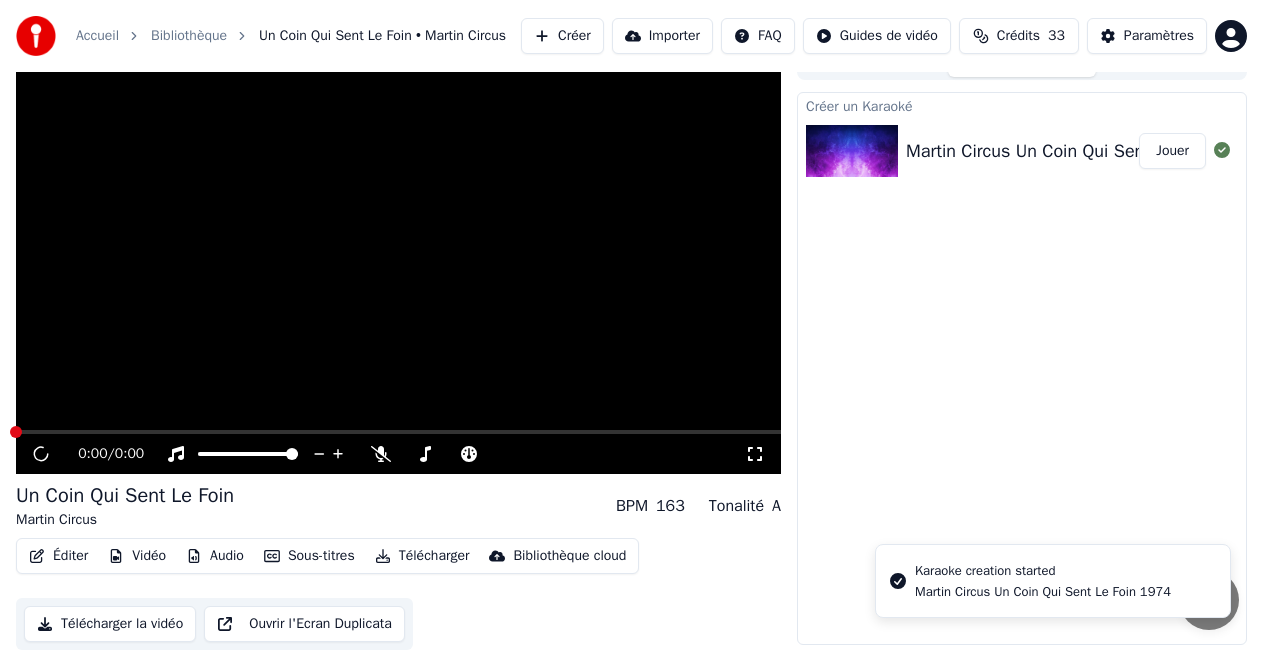 scroll, scrollTop: 32, scrollLeft: 0, axis: vertical 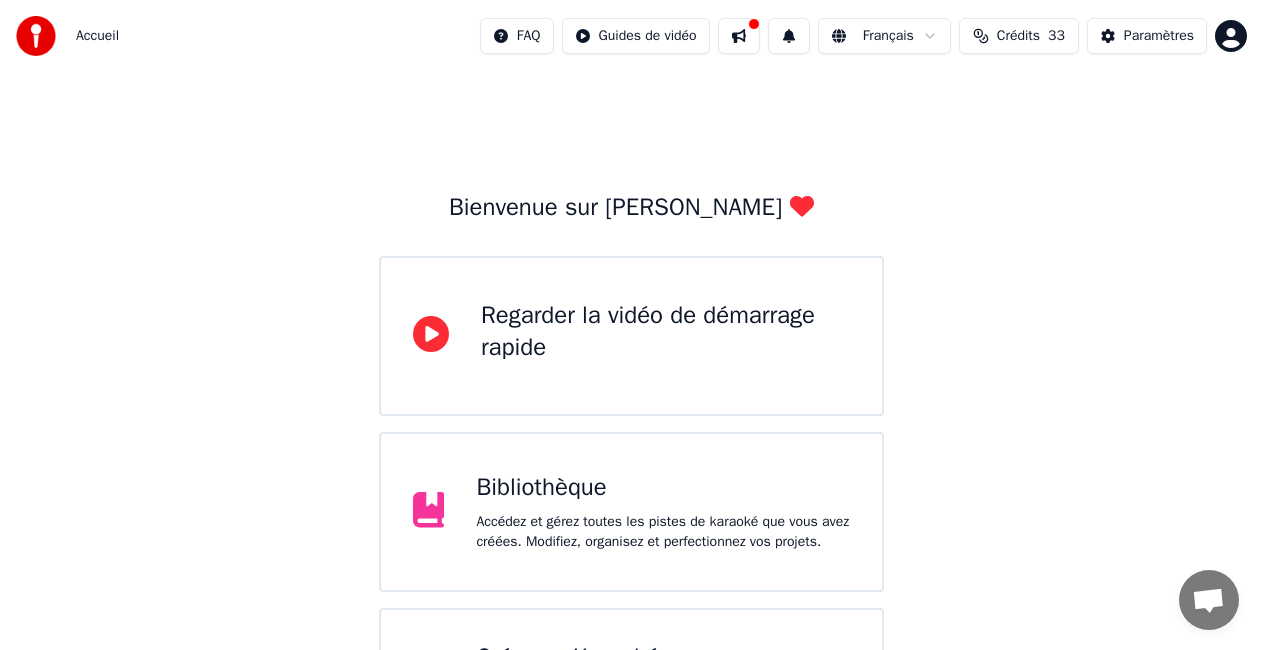 click on "Bibliothèque" at bounding box center (663, 488) 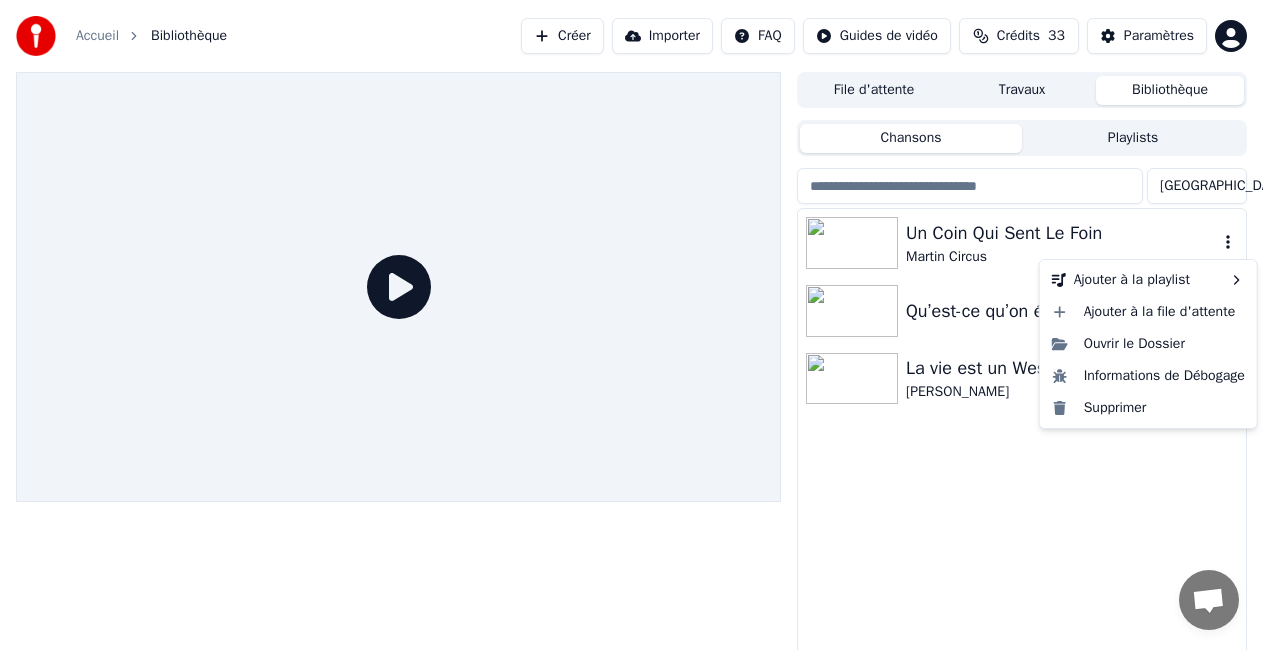 click 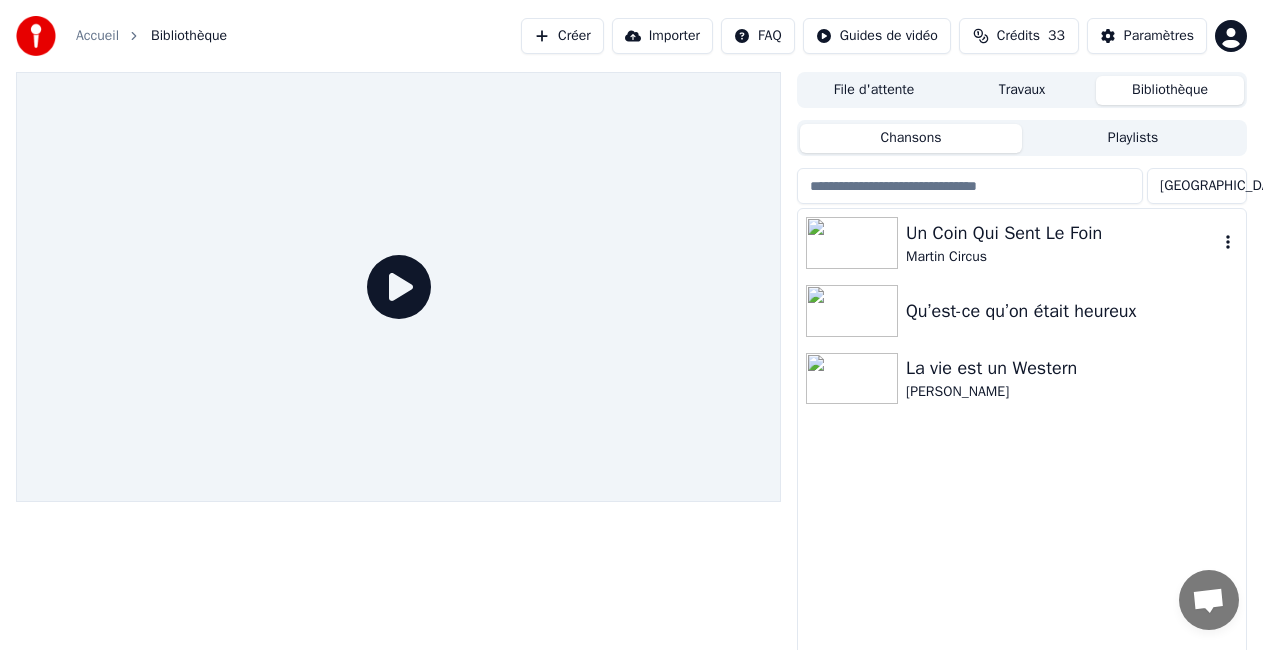 click on "Un Coin Qui Sent Le Foin Martin Circus" at bounding box center [1022, 243] 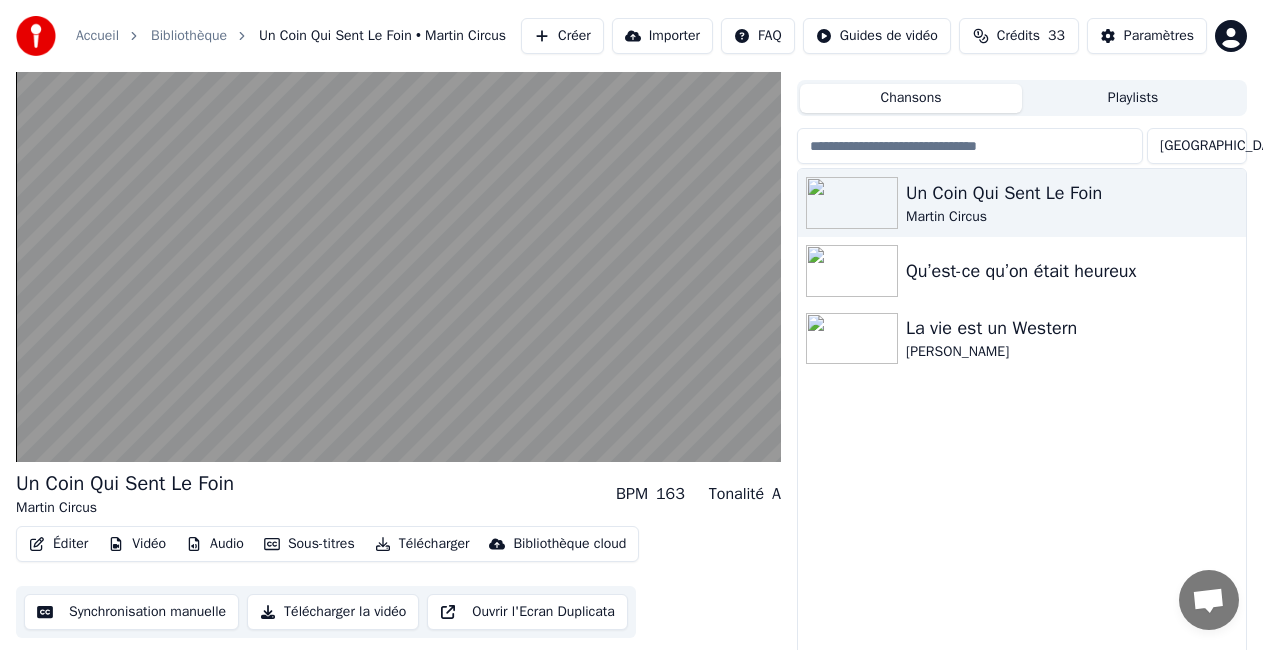 scroll, scrollTop: 55, scrollLeft: 0, axis: vertical 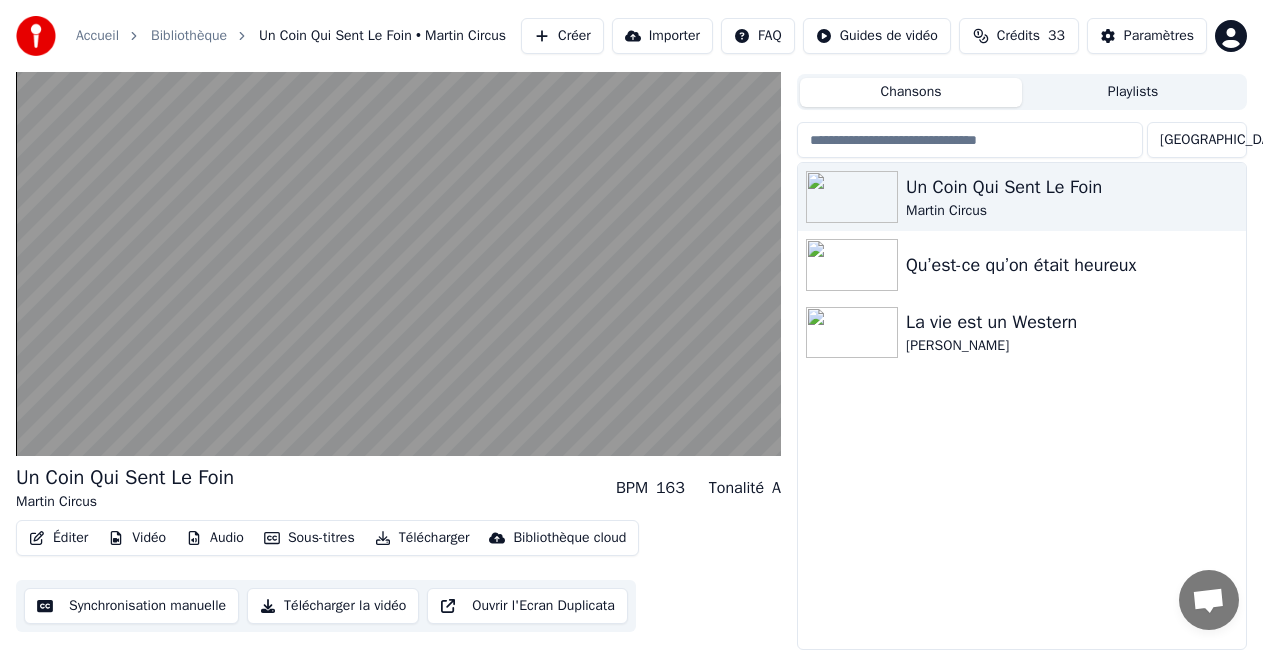 click on "Télécharger la vidéo" at bounding box center [333, 606] 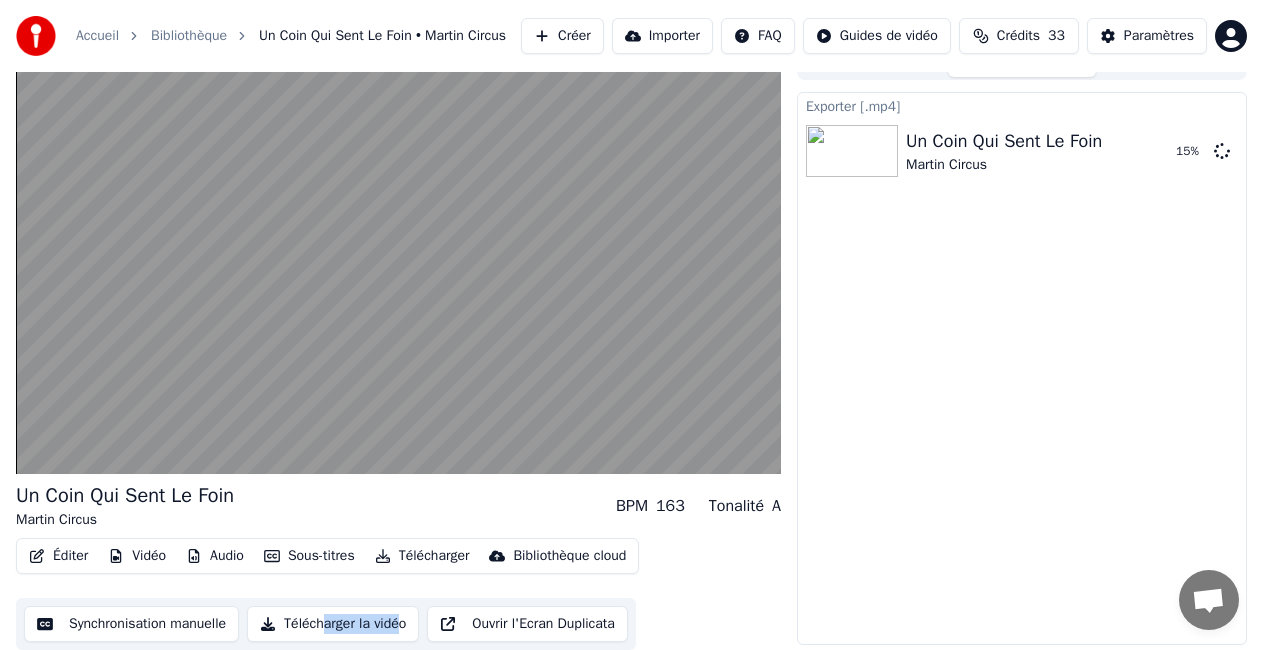 drag, startPoint x: 333, startPoint y: 604, endPoint x: 407, endPoint y: 697, distance: 118.84864 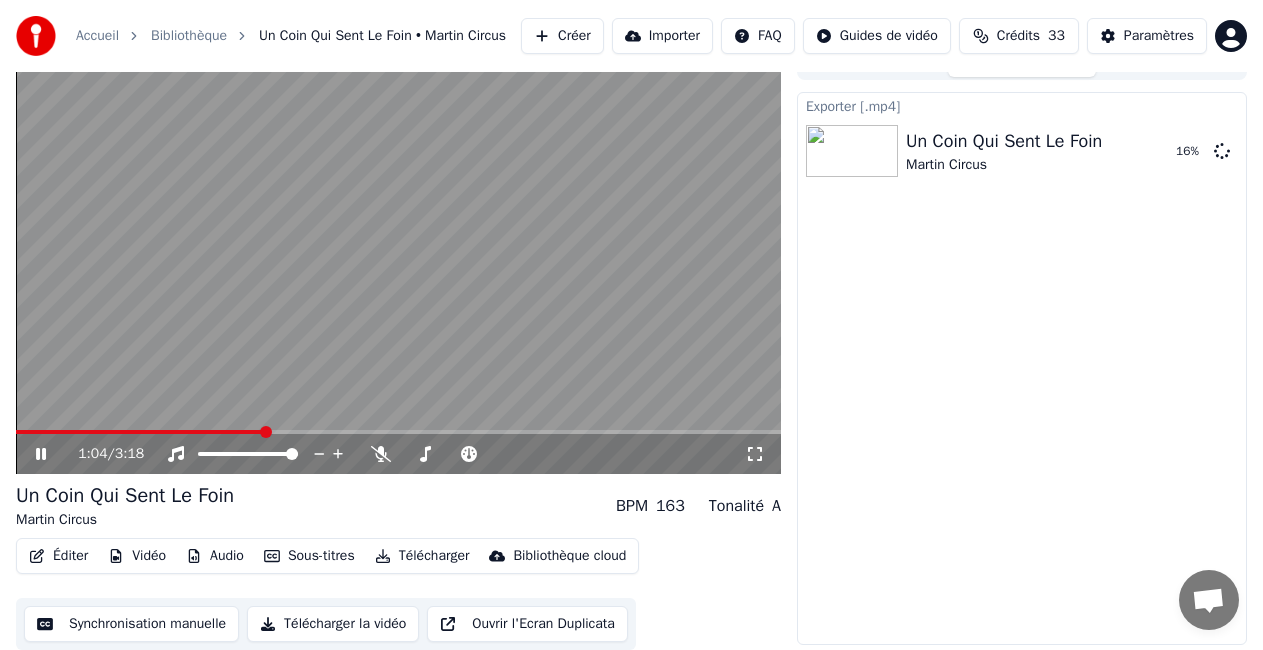 click 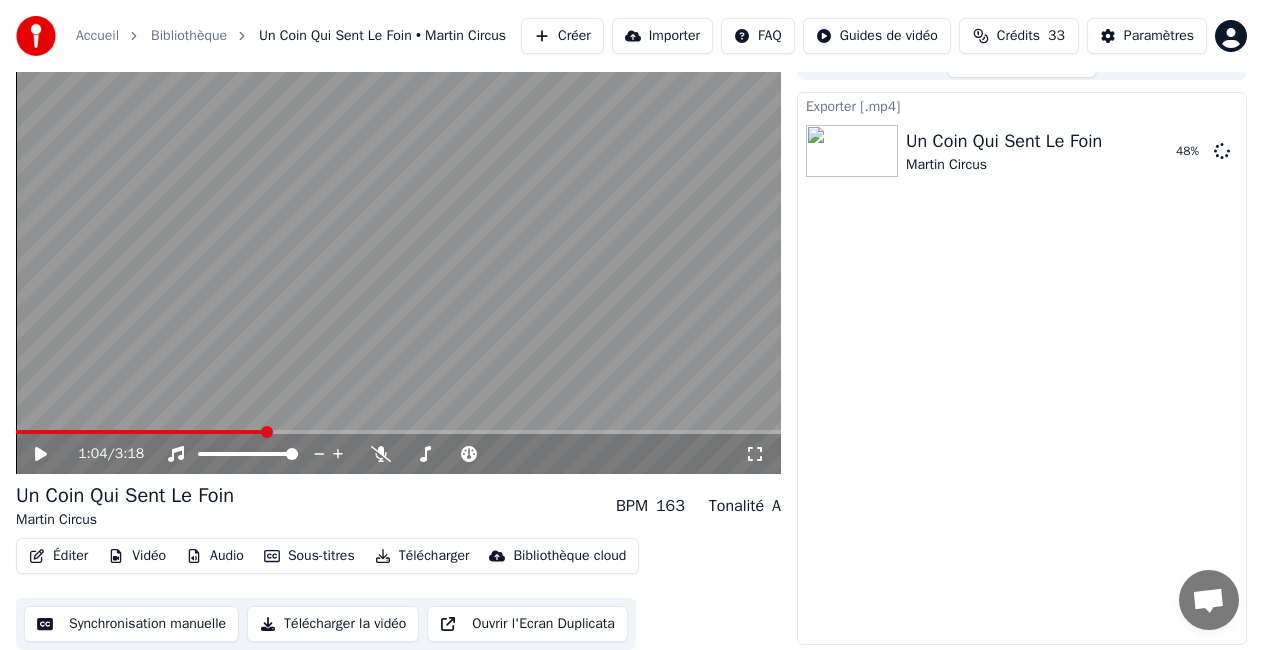 click at bounding box center (398, 259) 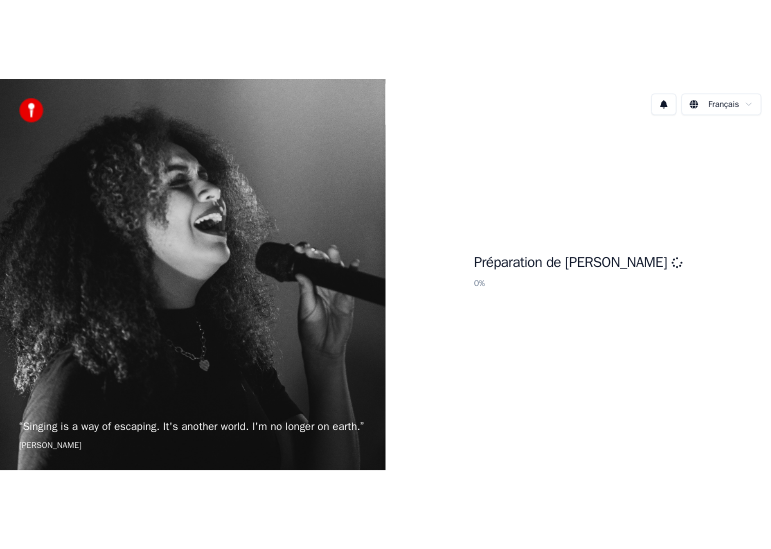 scroll, scrollTop: 0, scrollLeft: 0, axis: both 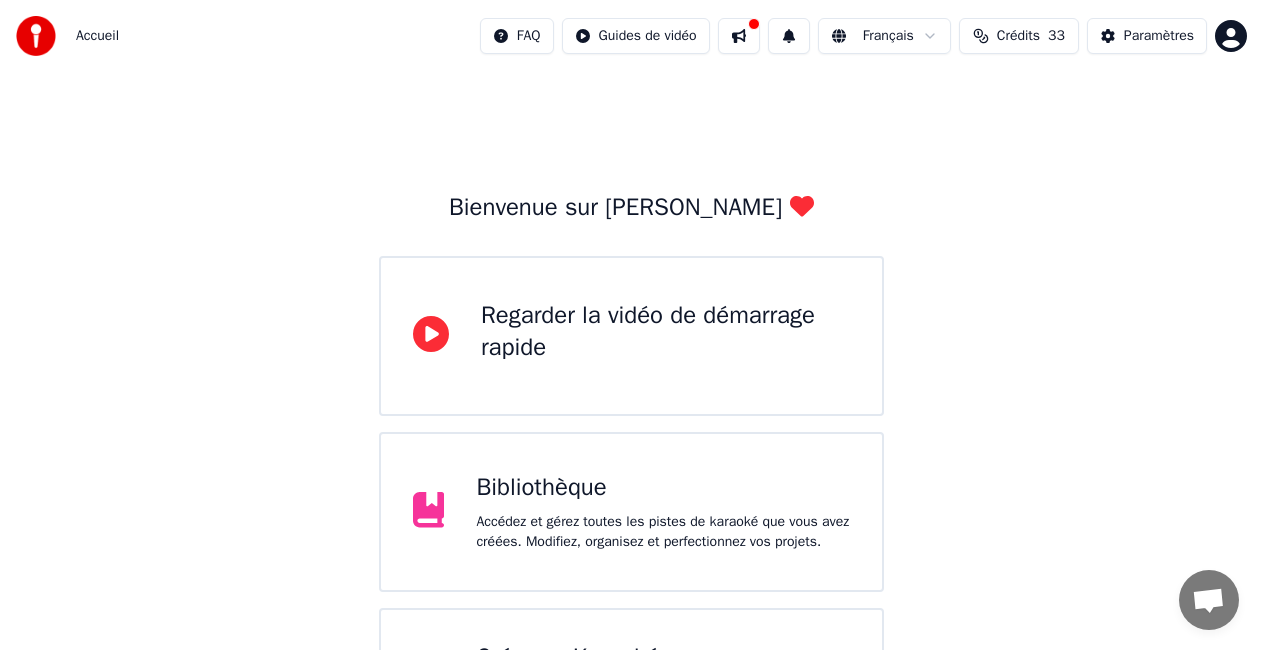 click on "Bibliothèque" at bounding box center (663, 488) 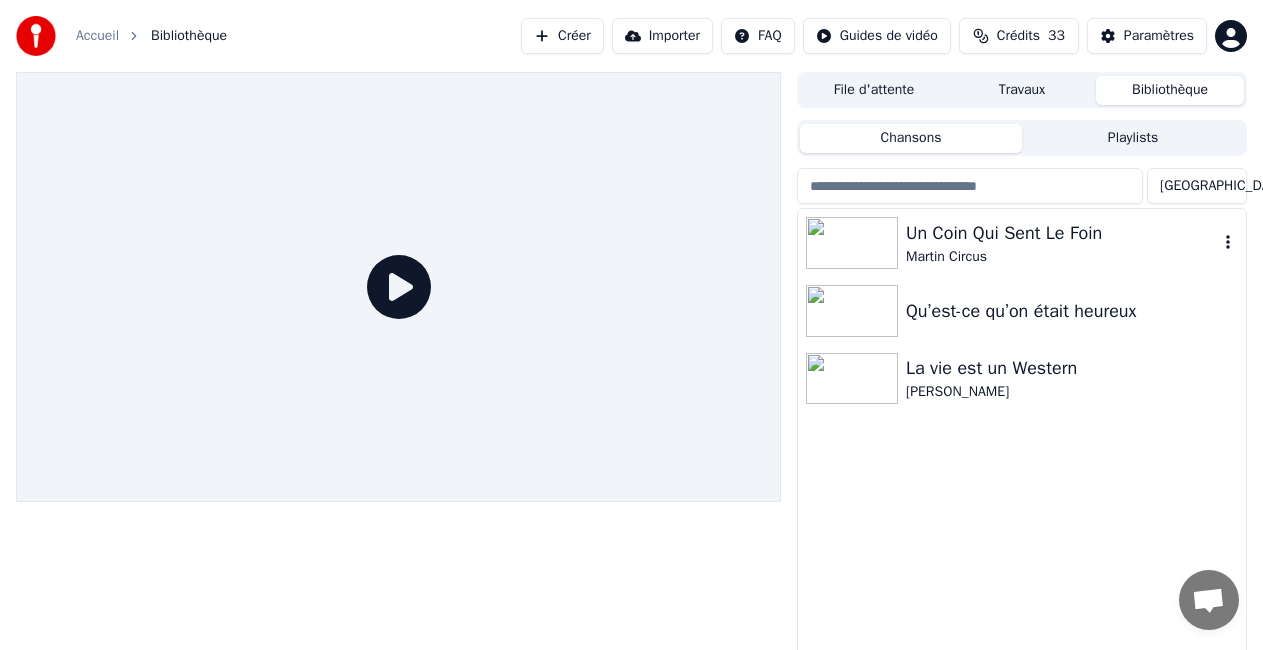 click 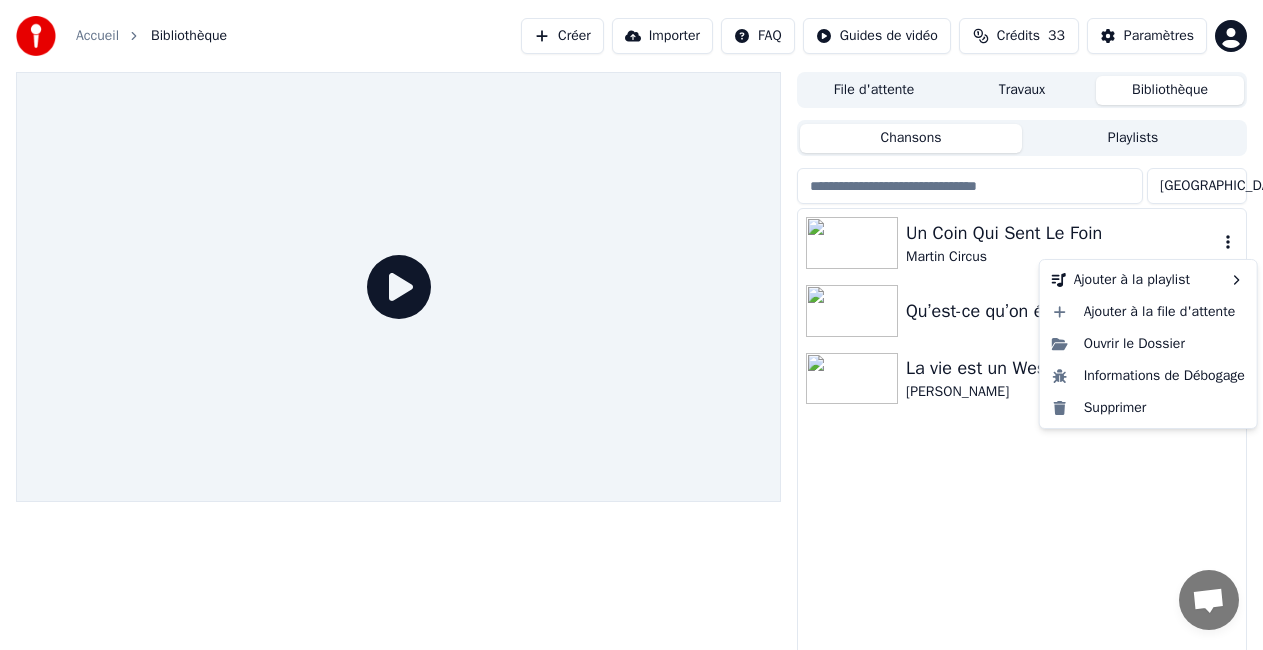 click at bounding box center [852, 243] 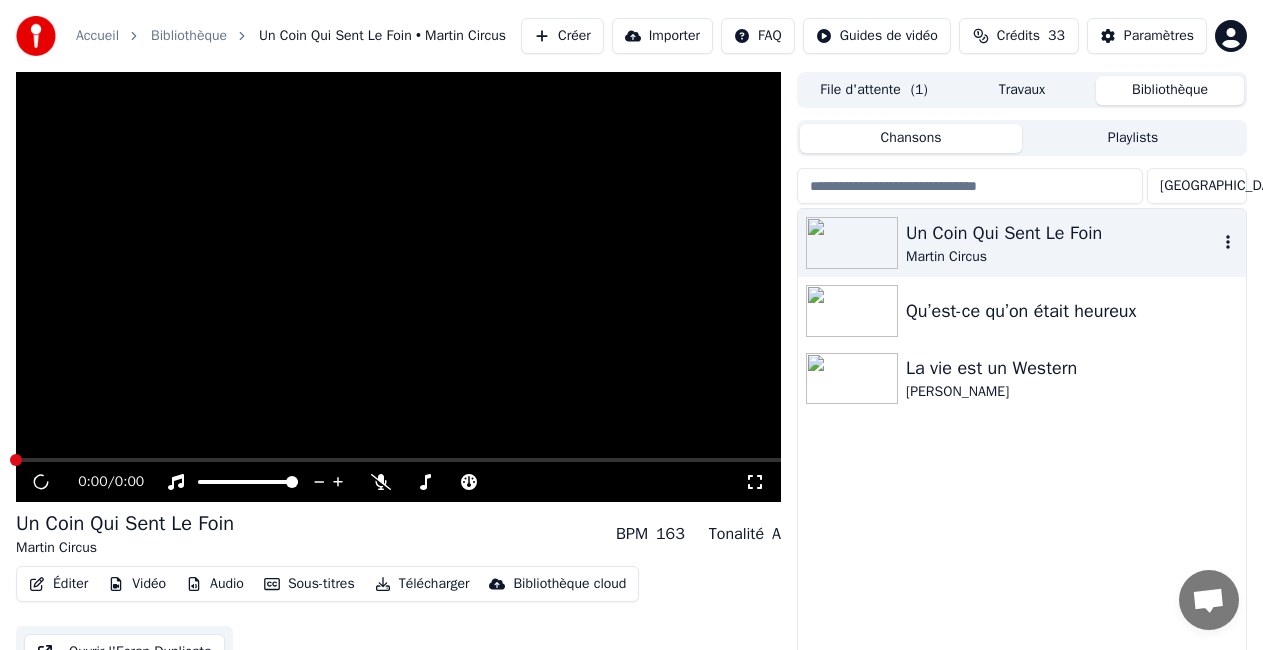 click at bounding box center (852, 243) 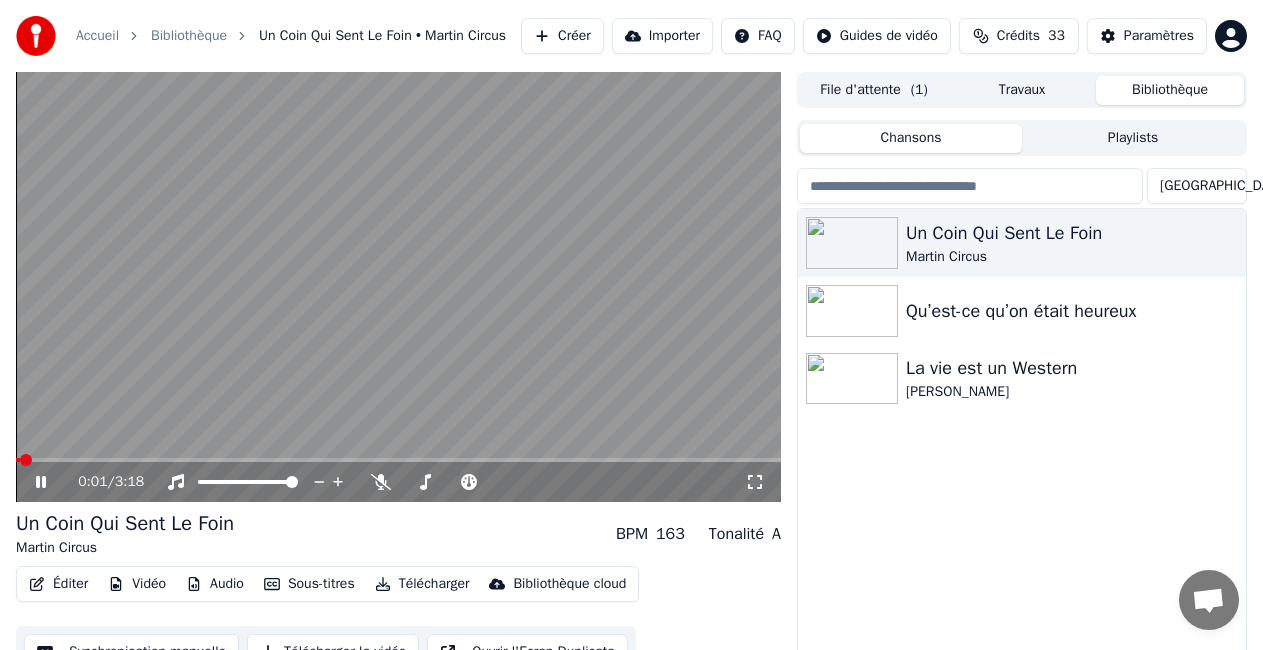 click on "Télécharger" at bounding box center [422, 584] 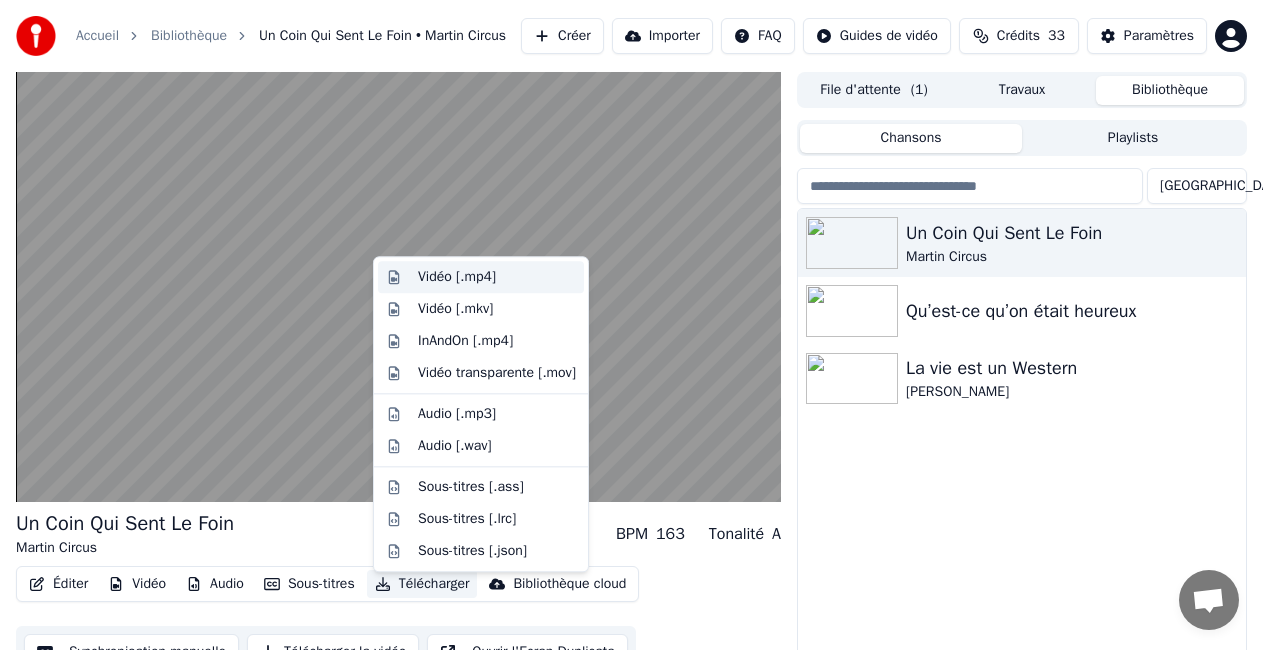 click on "Vidéo [.mp4]" at bounding box center [457, 277] 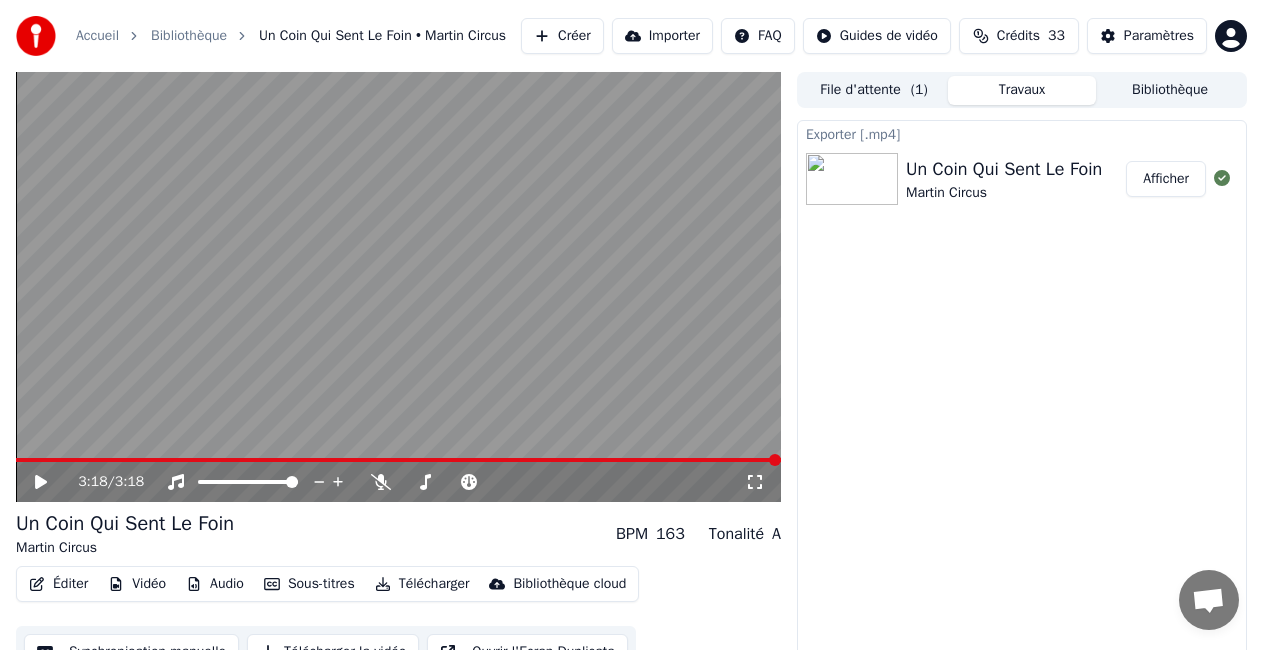 click on "Exporter [.mp4]" at bounding box center (1022, 133) 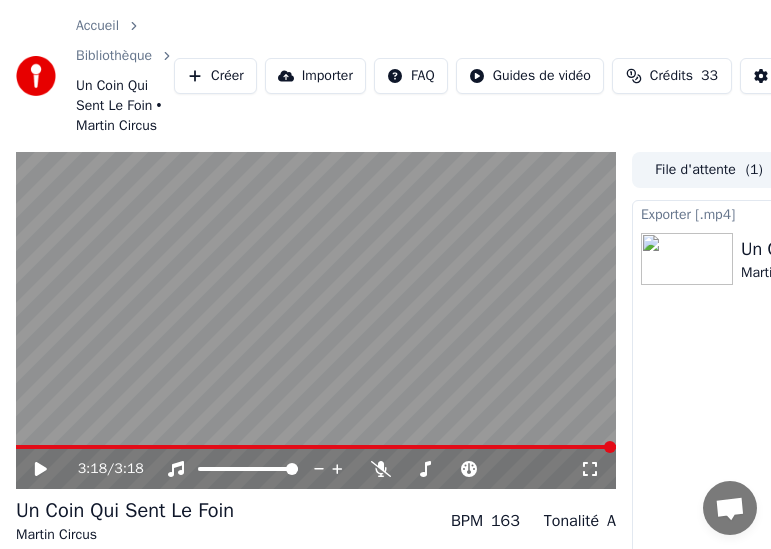 click at bounding box center [316, 321] 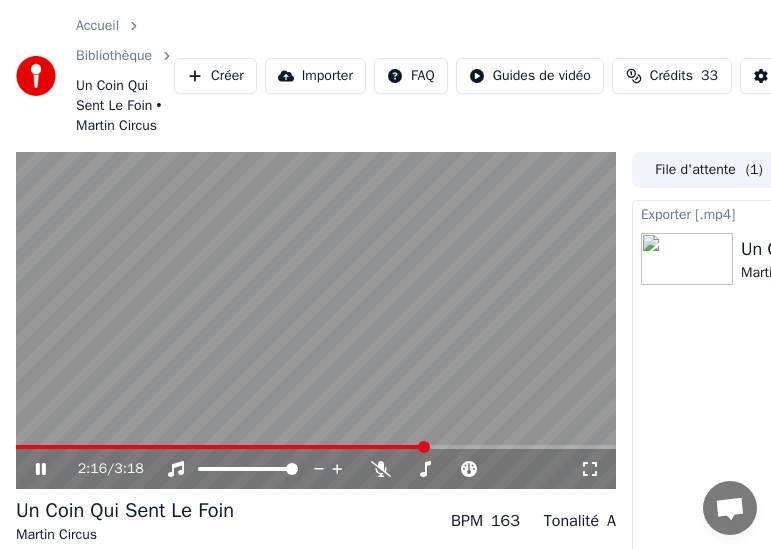 click at bounding box center [316, 447] 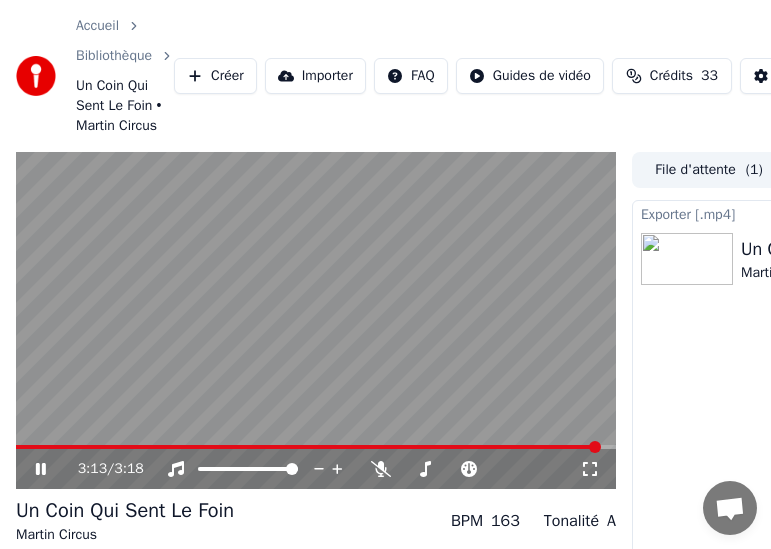 click at bounding box center [316, 321] 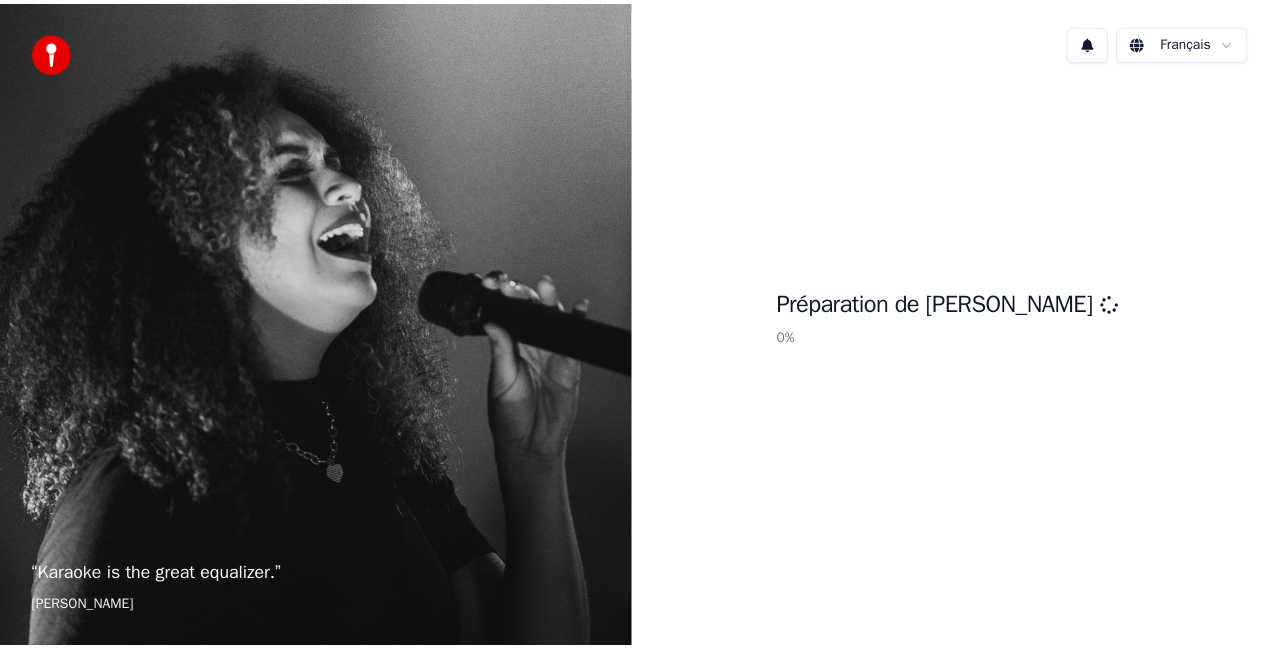 scroll, scrollTop: 0, scrollLeft: 0, axis: both 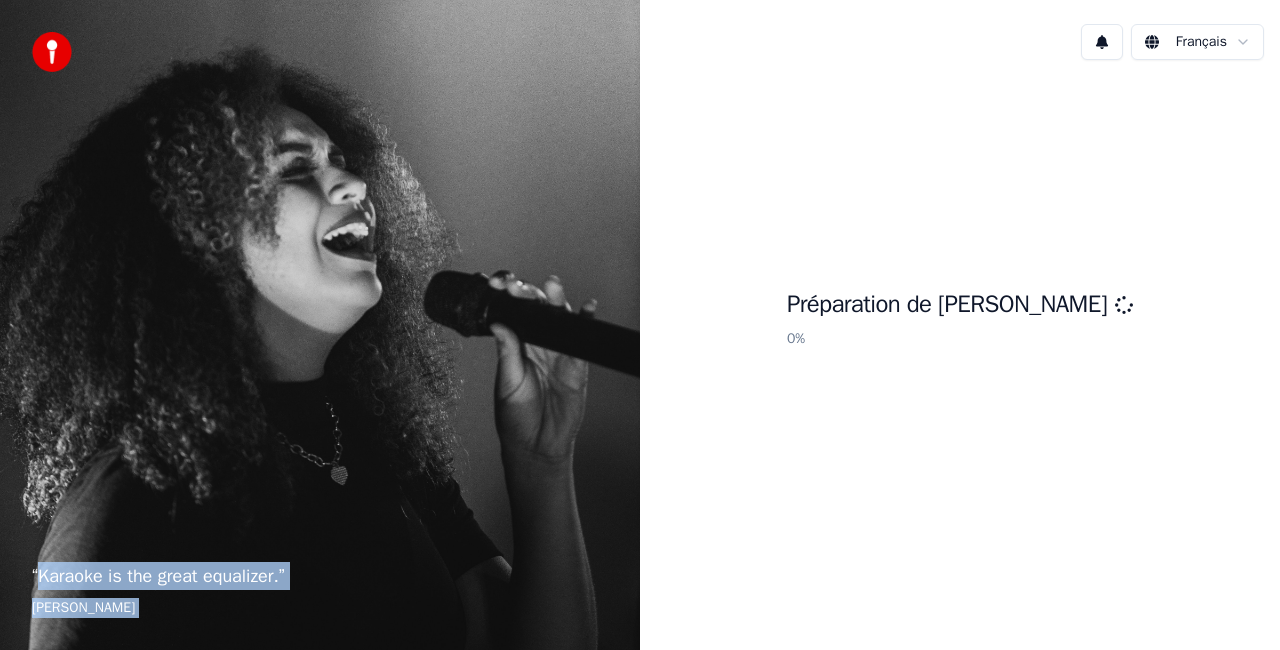 click on "“ Karaoke is the great equalizer. ” [PERSON_NAME] Français Préparation de Youka 0 %" at bounding box center [640, 325] 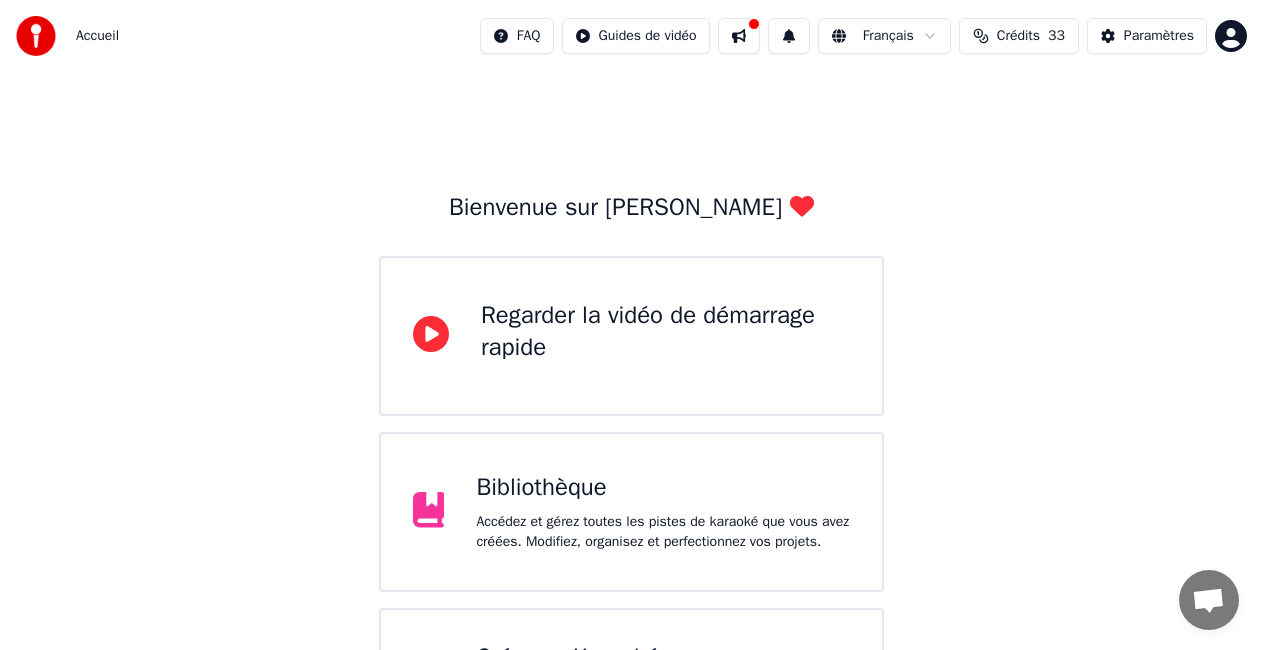click on "Bibliothèque Accédez et gérez toutes les pistes de karaoké que vous avez créées. Modifiez, organisez et perfectionnez vos projets." at bounding box center [631, 512] 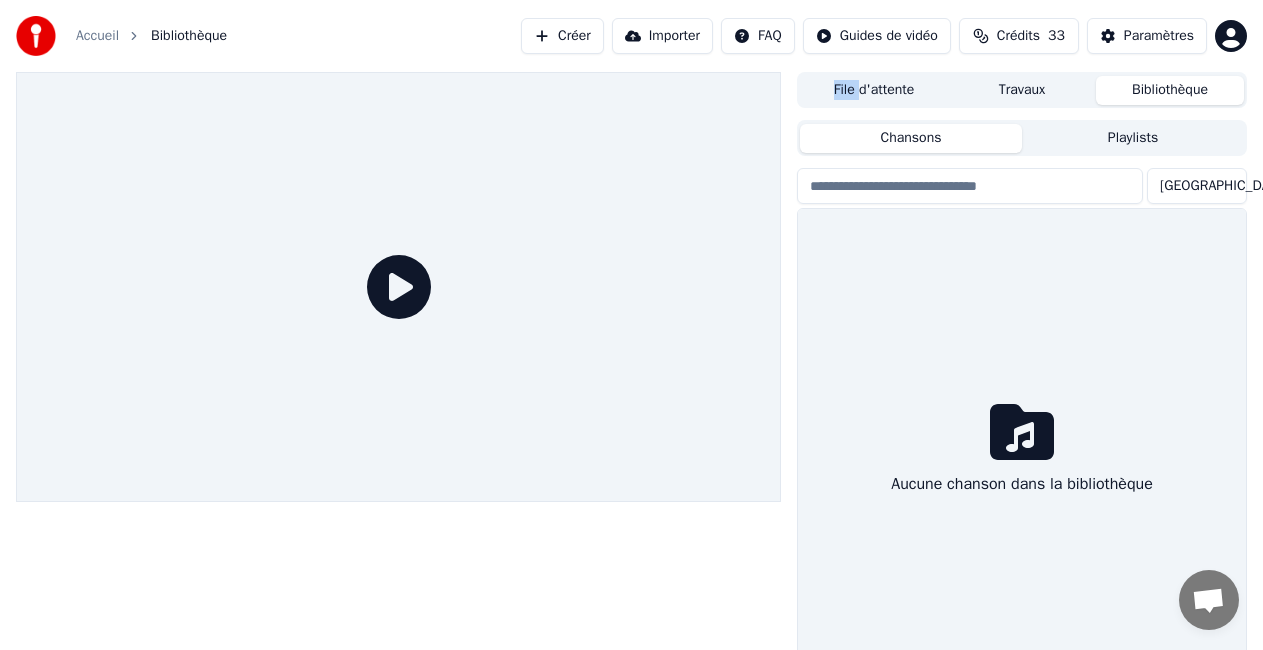 click at bounding box center (398, 384) 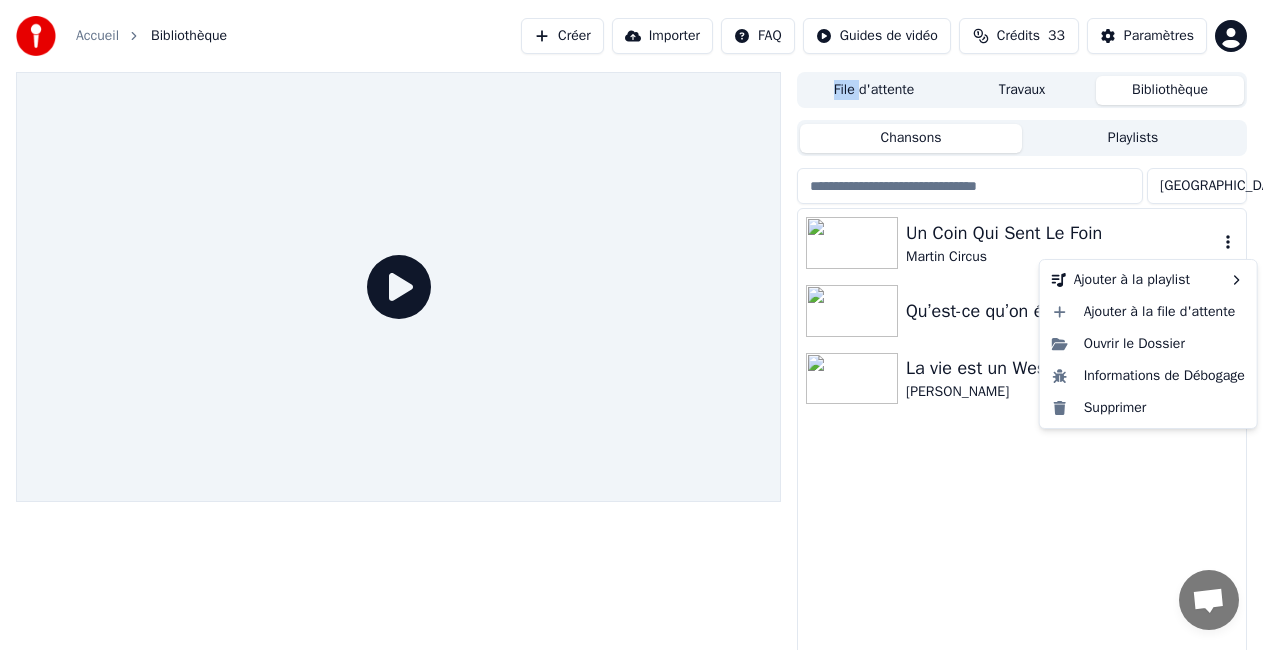 click 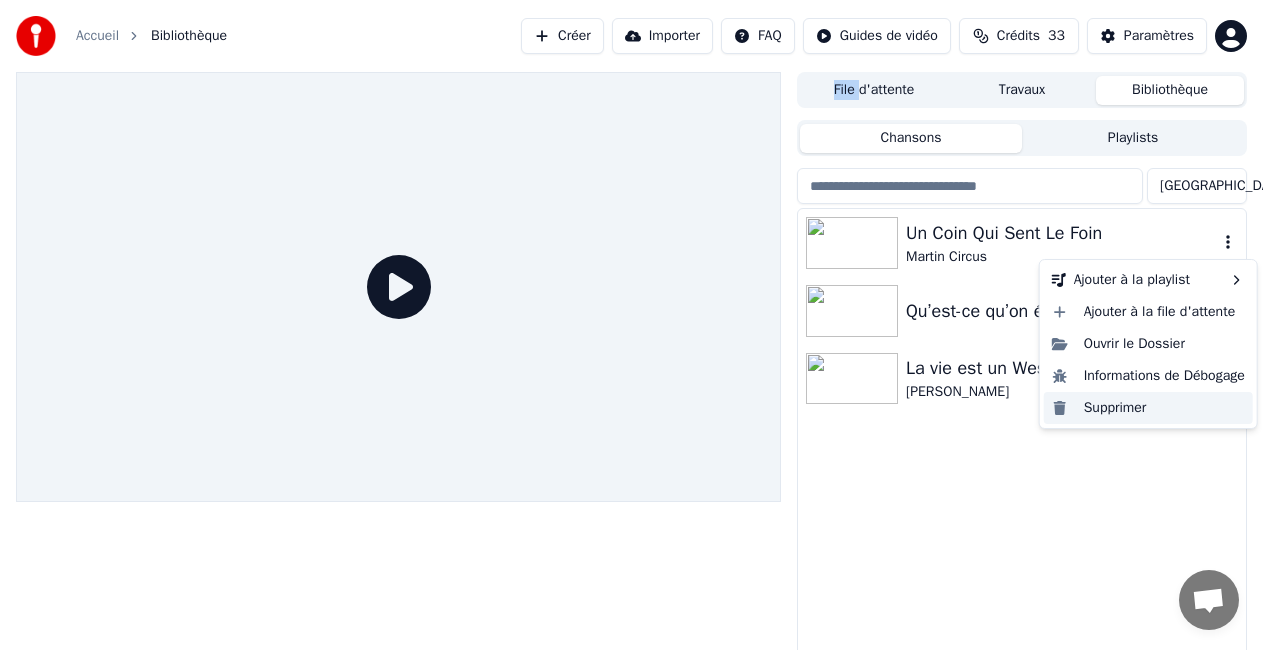 click on "Supprimer" at bounding box center (1148, 408) 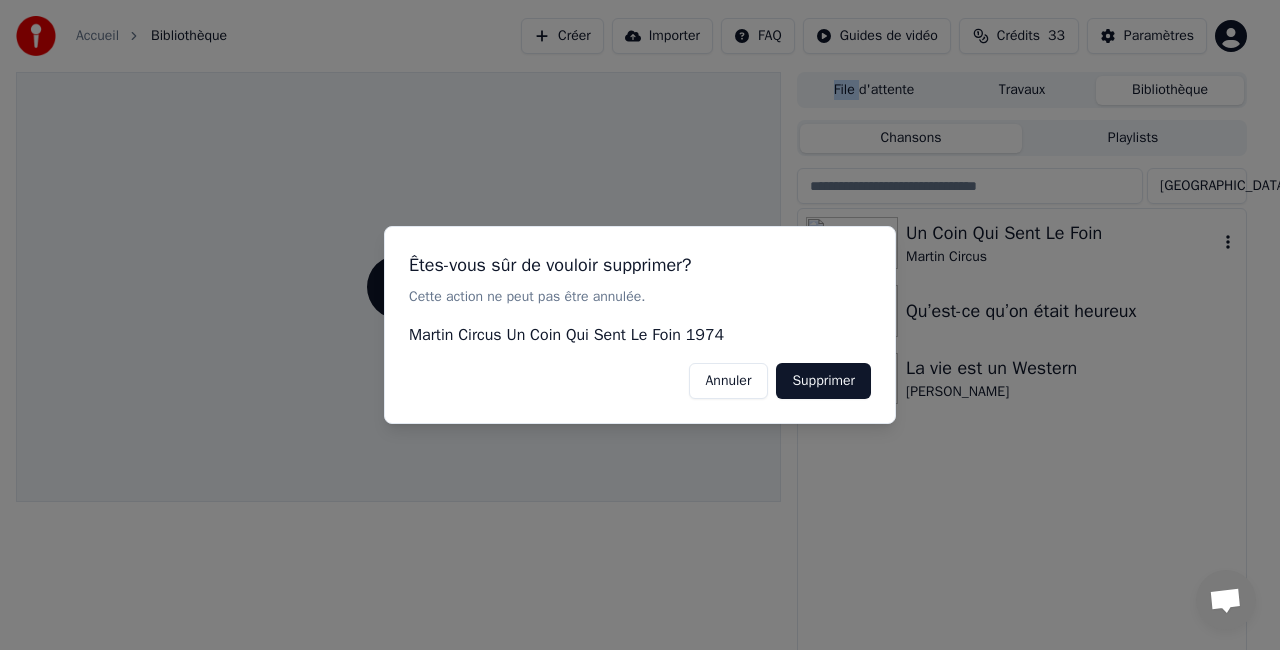 click on "Supprimer" at bounding box center [823, 381] 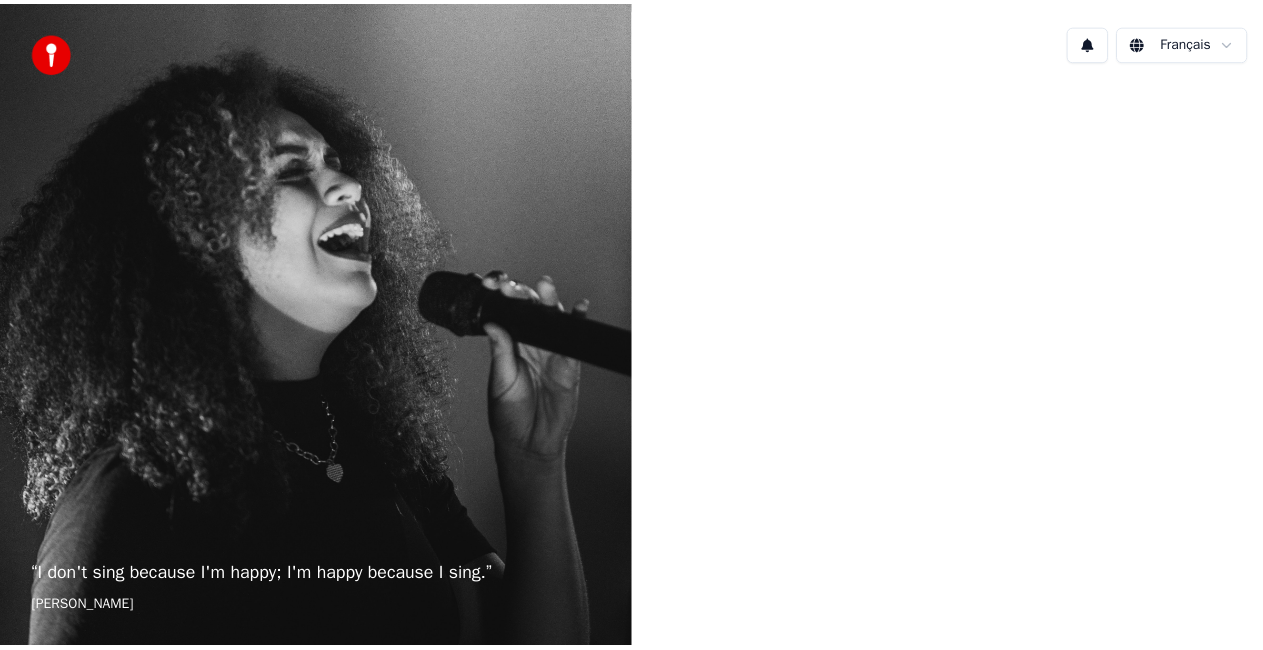 scroll, scrollTop: 0, scrollLeft: 0, axis: both 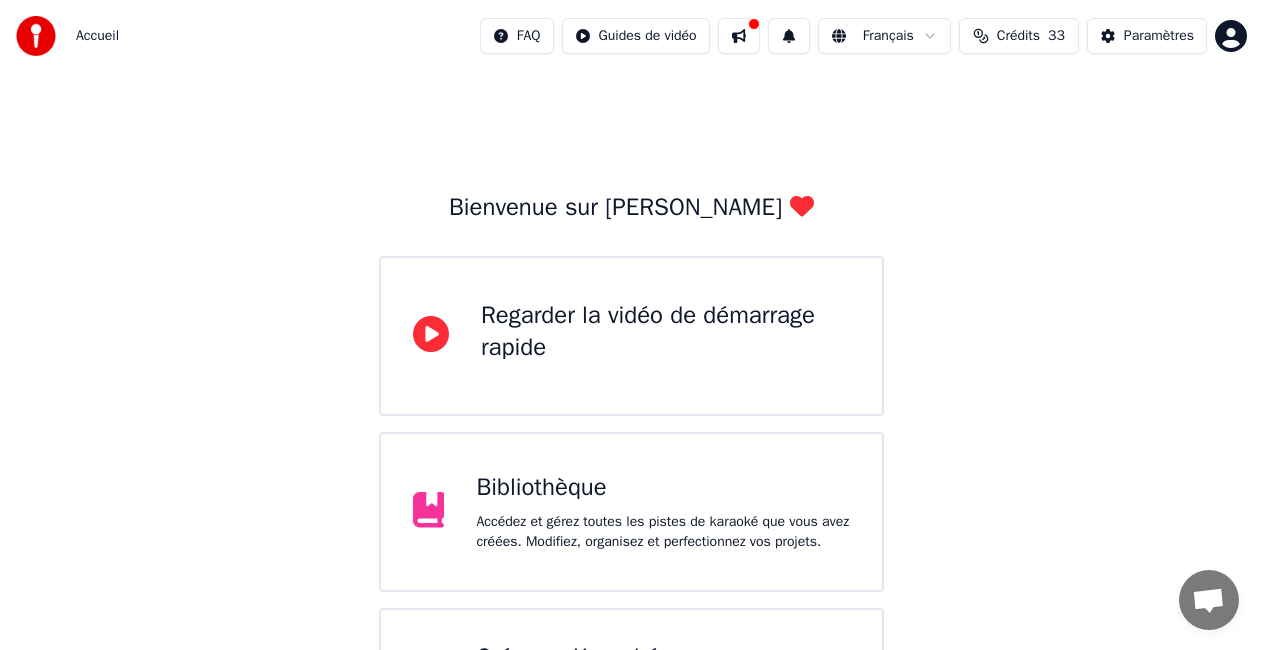 click on "Bienvenue sur Youka Regarder la vidéo de démarrage rapide Bibliothèque Accédez et gérez toutes les pistes de karaoké que vous avez créées. Modifiez, organisez et perfectionnez vos projets. Créer un Karaoké Créez un karaoké à partir de fichiers audio ou vidéo (MP3, MP4 et plus), ou collez une URL pour générer instantanément une vidéo de karaoké avec des paroles synchronisées." at bounding box center (631, 434) 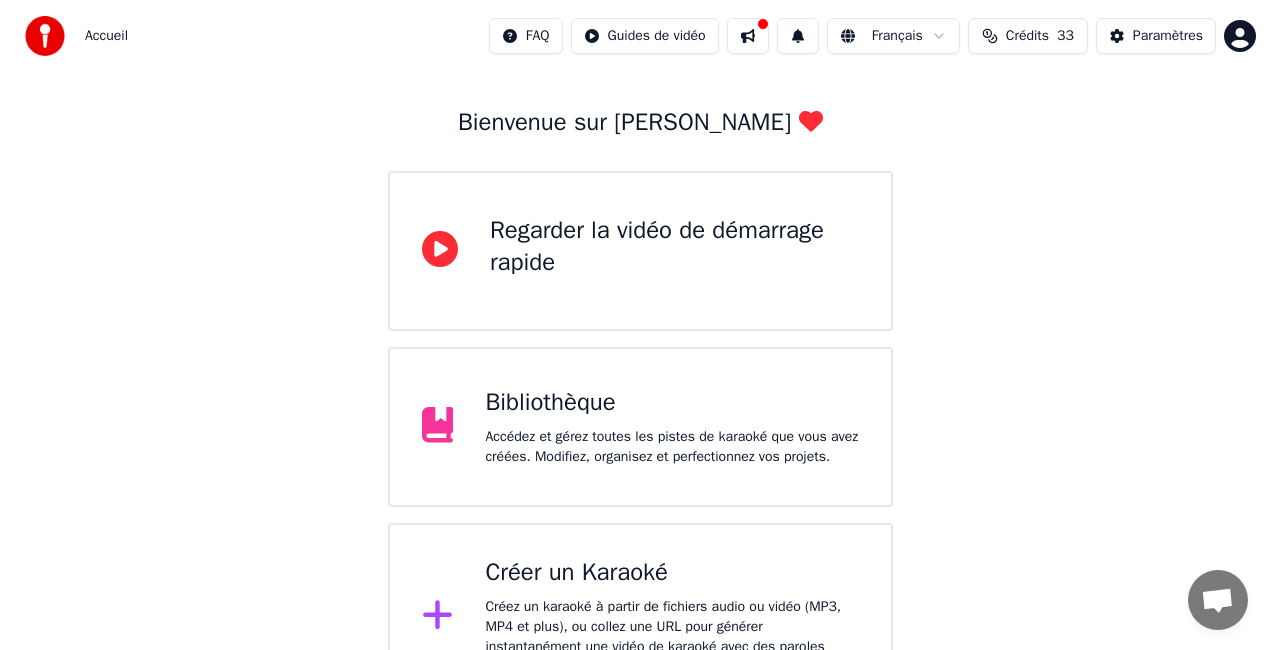 scroll, scrollTop: 126, scrollLeft: 0, axis: vertical 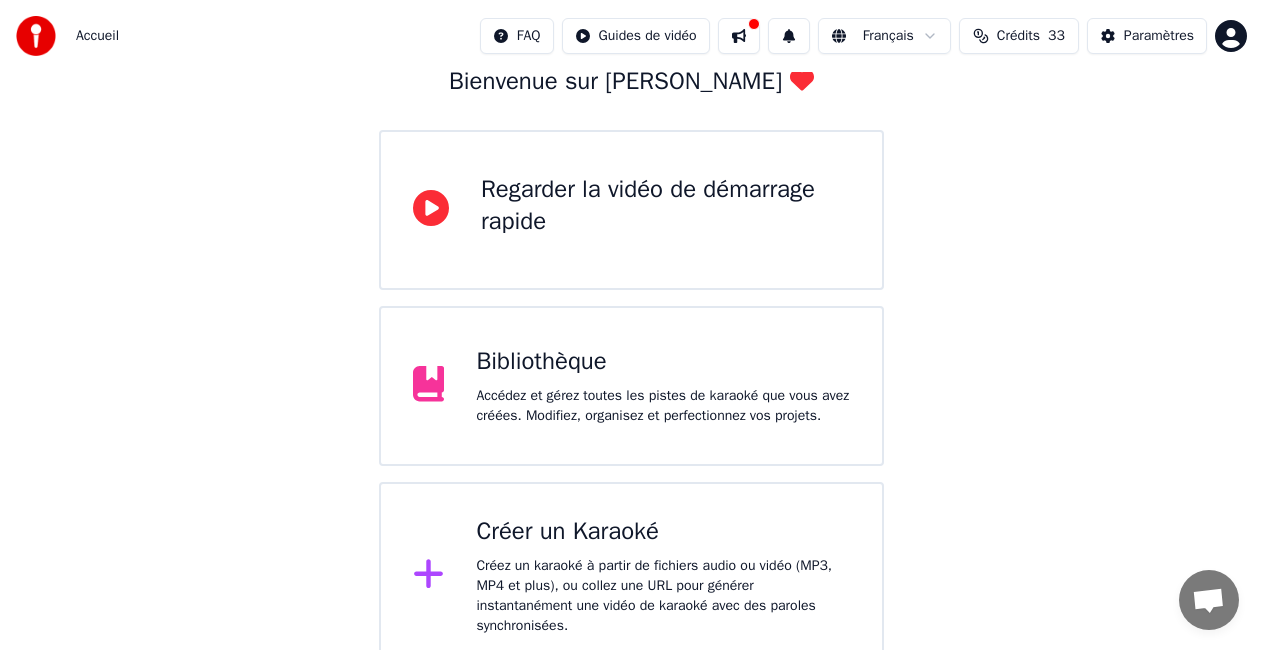 click on "Créer un Karaoké" at bounding box center (663, 532) 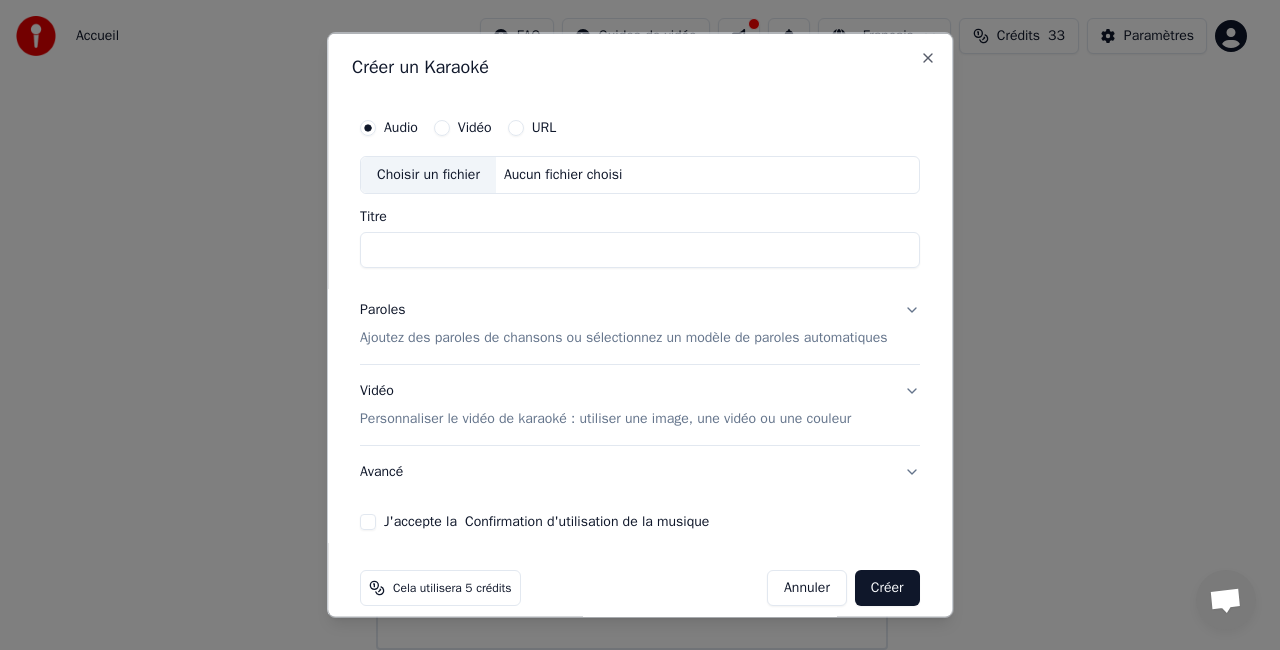 click on "Choisir un fichier" at bounding box center (428, 175) 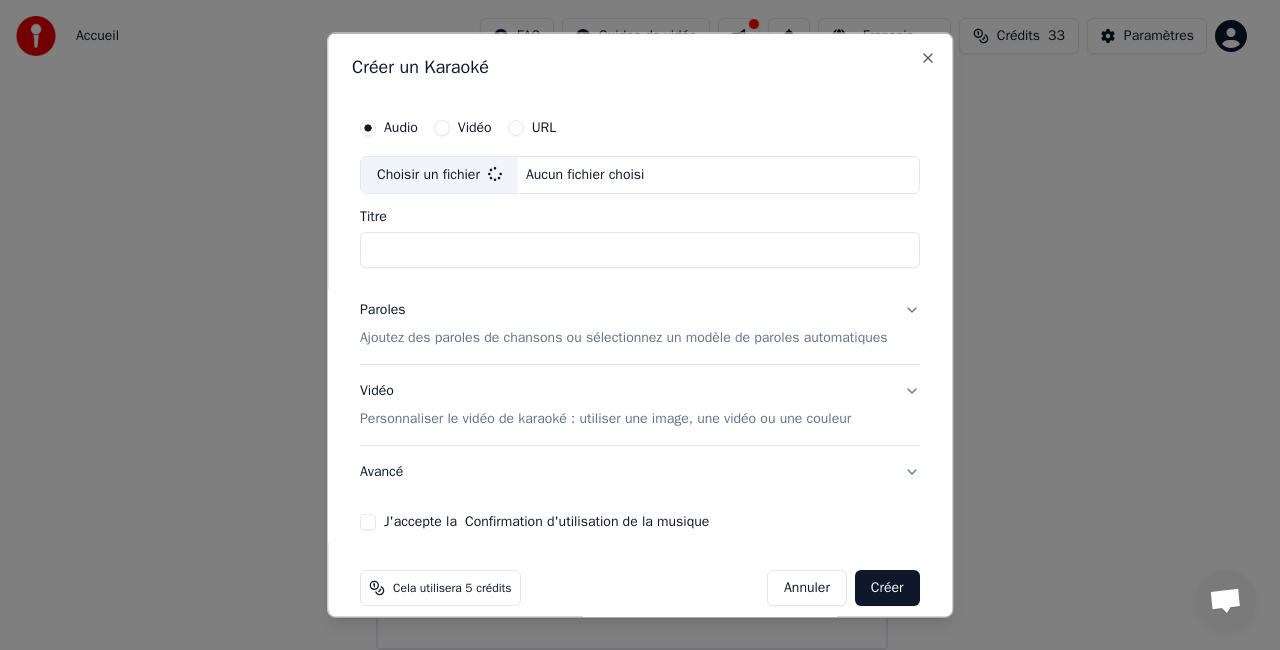 type on "**********" 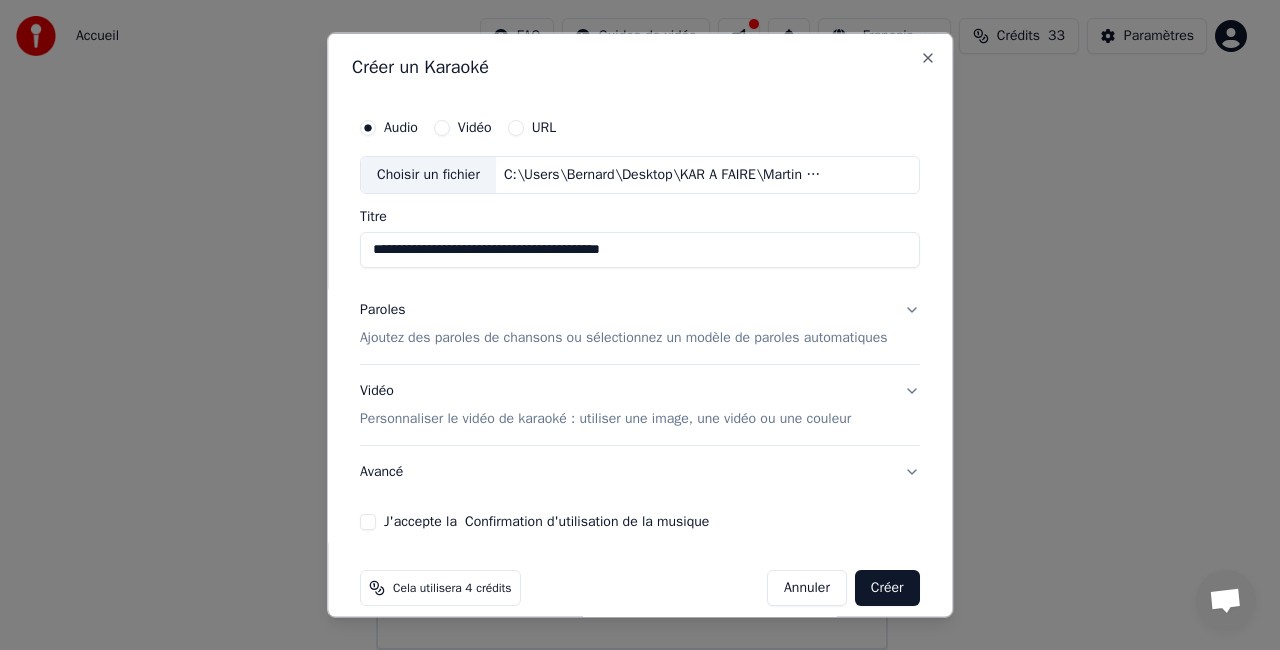 click on "Ajoutez des paroles de chansons ou sélectionnez un modèle de paroles automatiques" at bounding box center [624, 337] 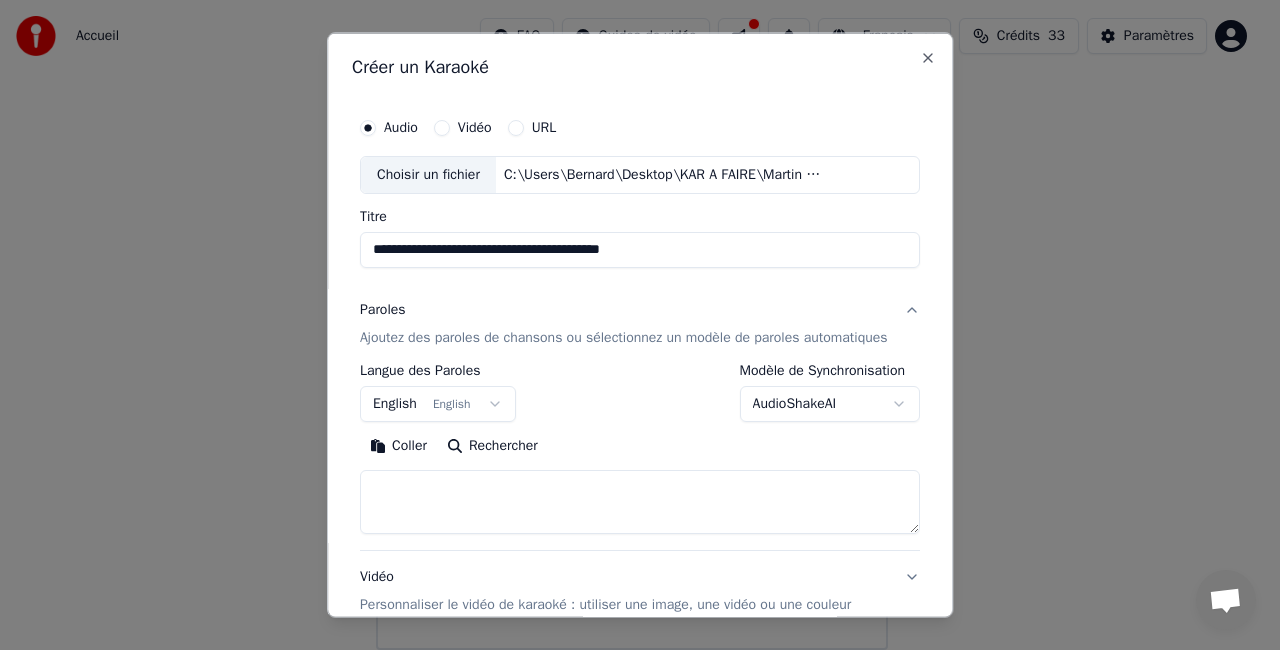 click on "English English" at bounding box center [438, 403] 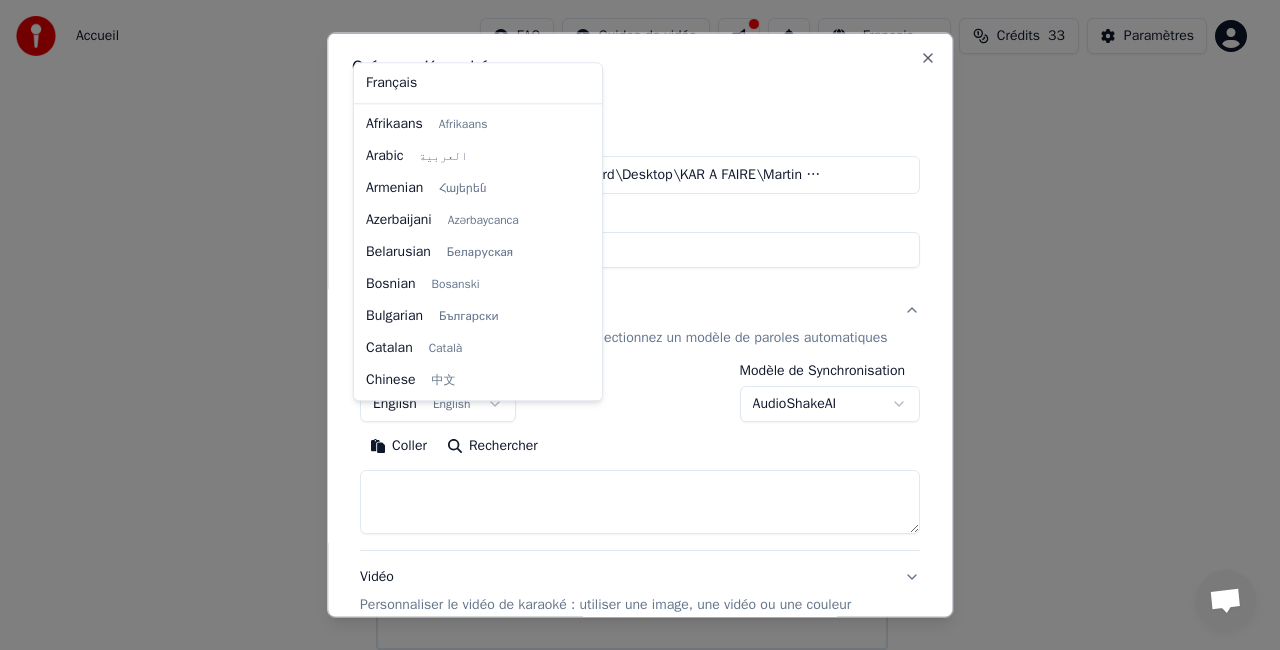 scroll, scrollTop: 160, scrollLeft: 0, axis: vertical 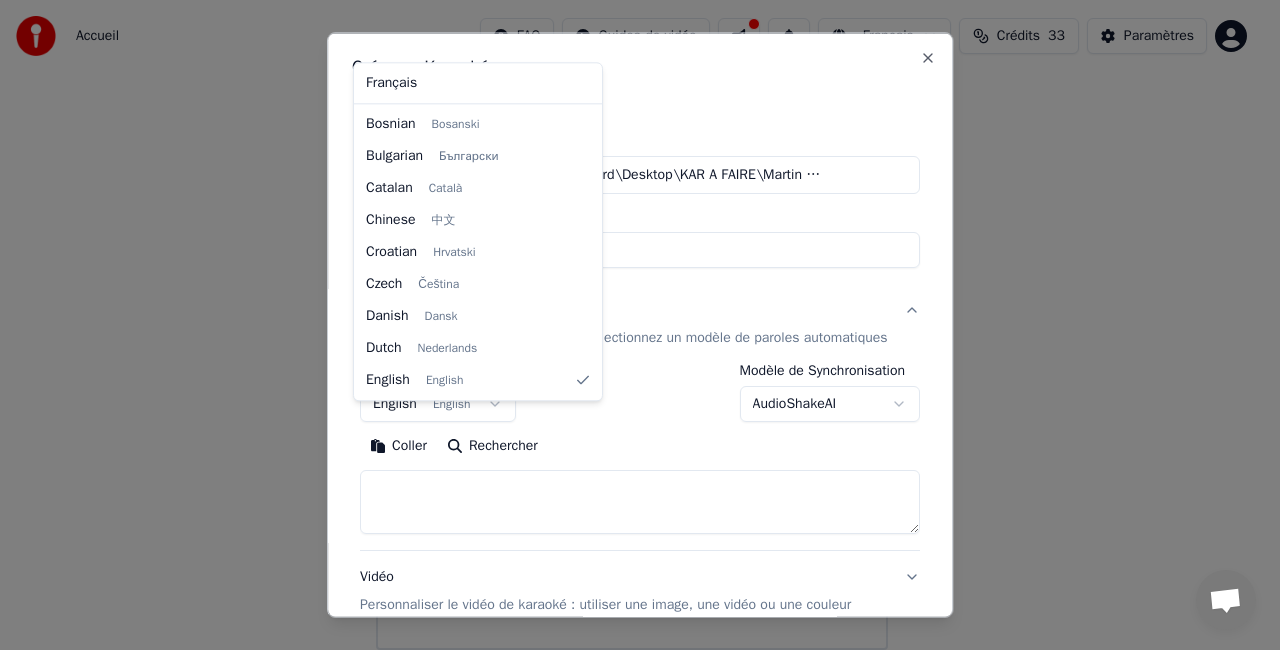 select on "**" 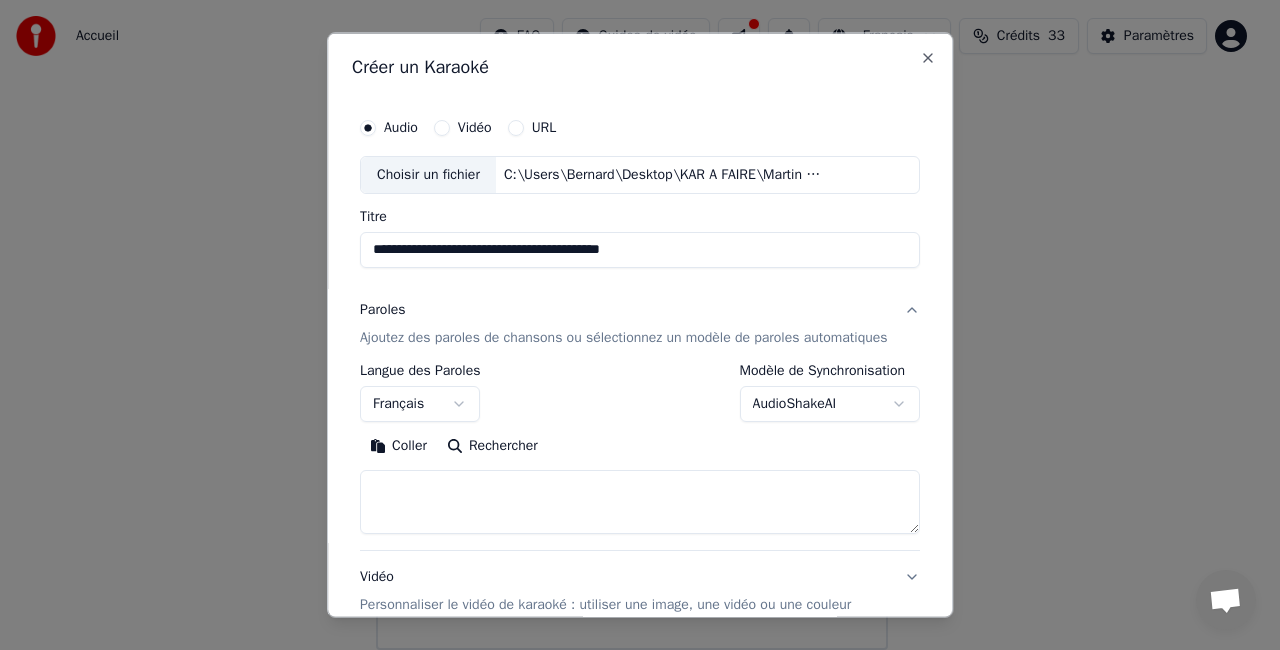 click on "Coller" at bounding box center [398, 445] 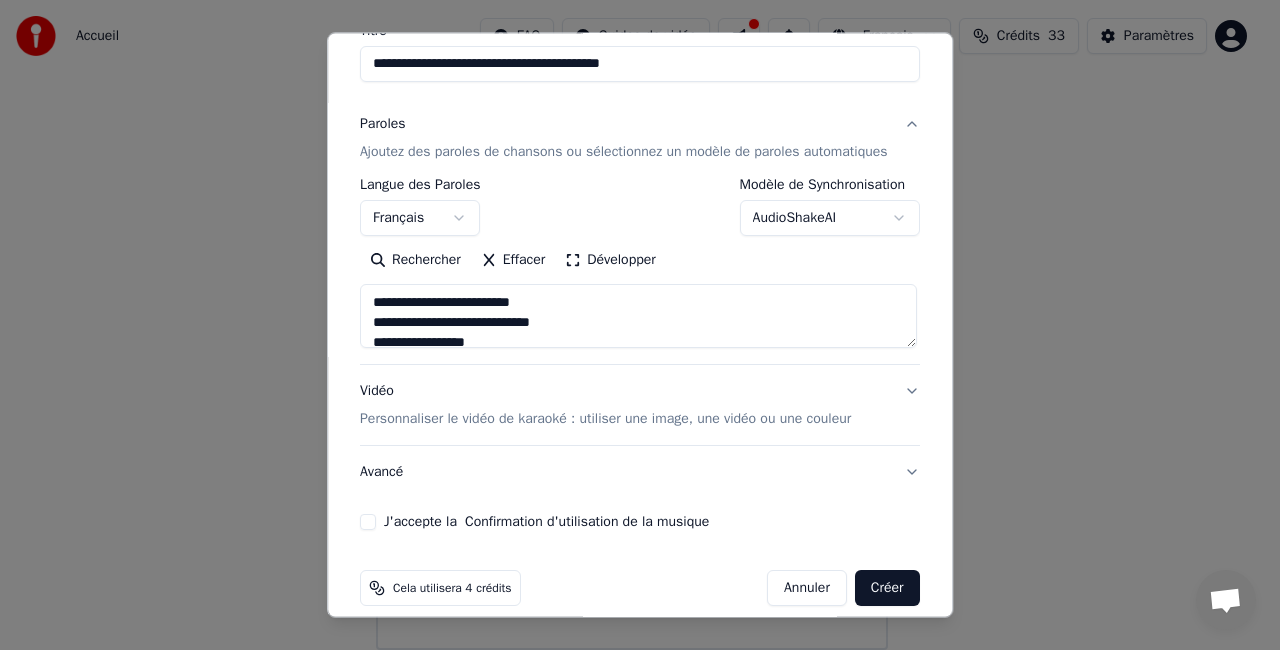 scroll, scrollTop: 200, scrollLeft: 0, axis: vertical 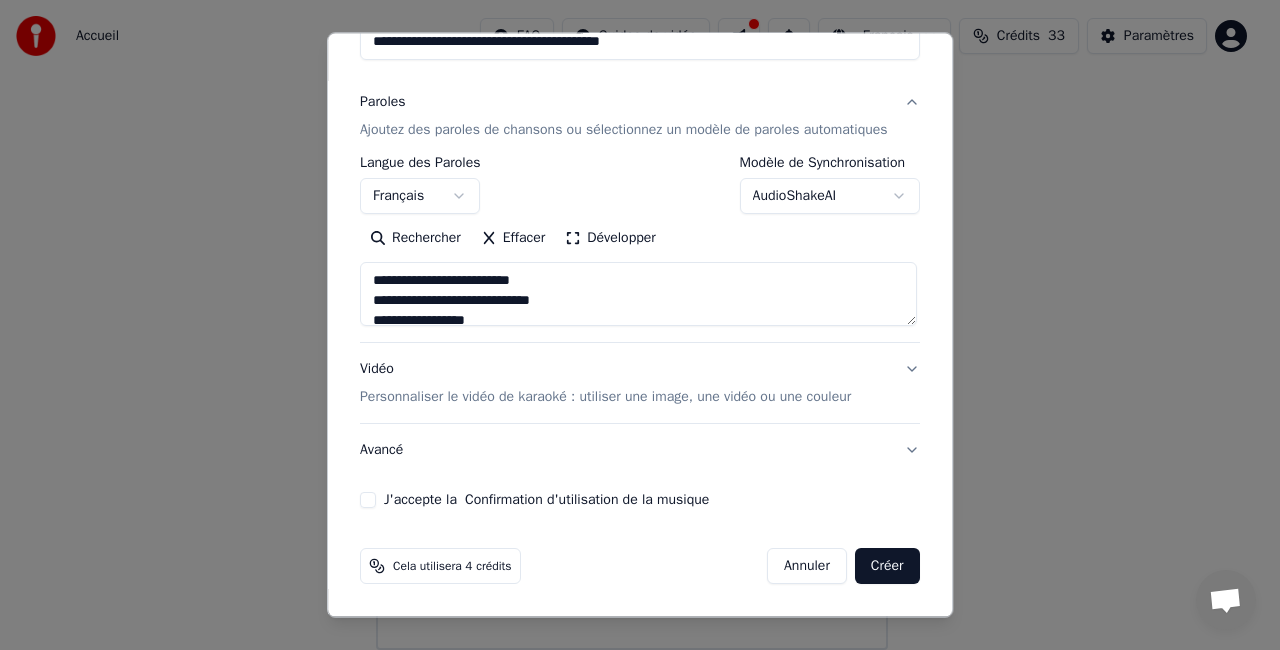 click on "J'accepte la   Confirmation d'utilisation de la musique" at bounding box center [368, 500] 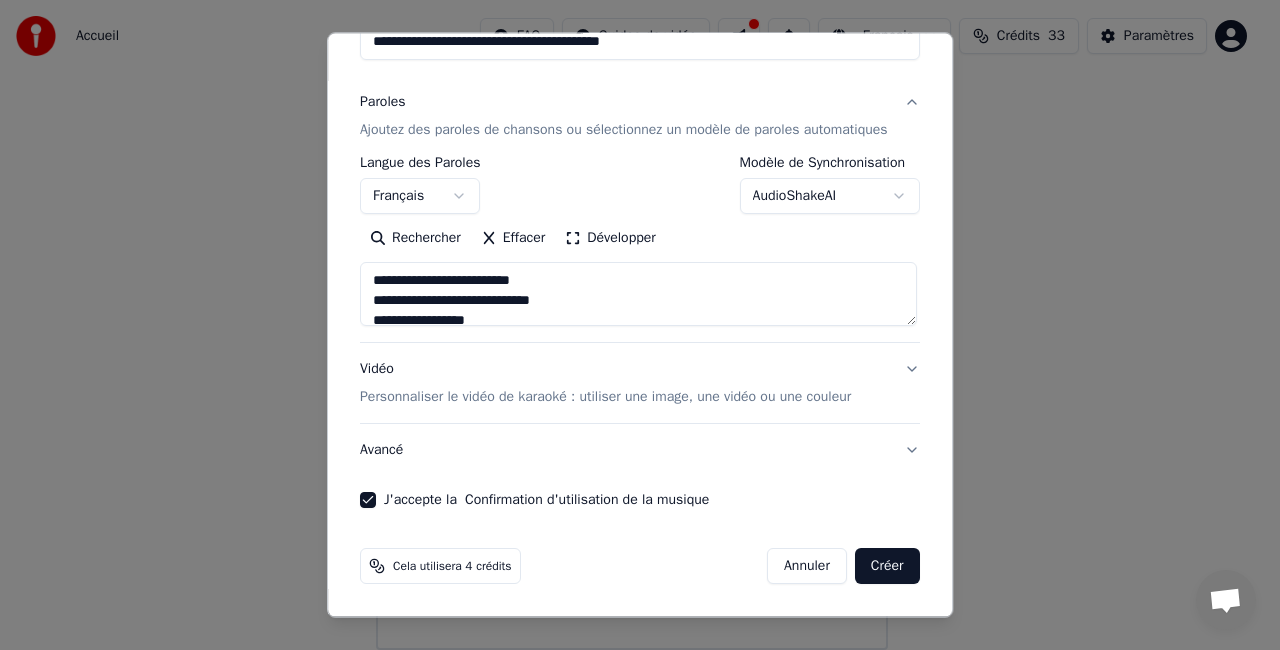 click on "Personnaliser le vidéo de karaoké : utiliser une image, une vidéo ou une couleur" at bounding box center [605, 397] 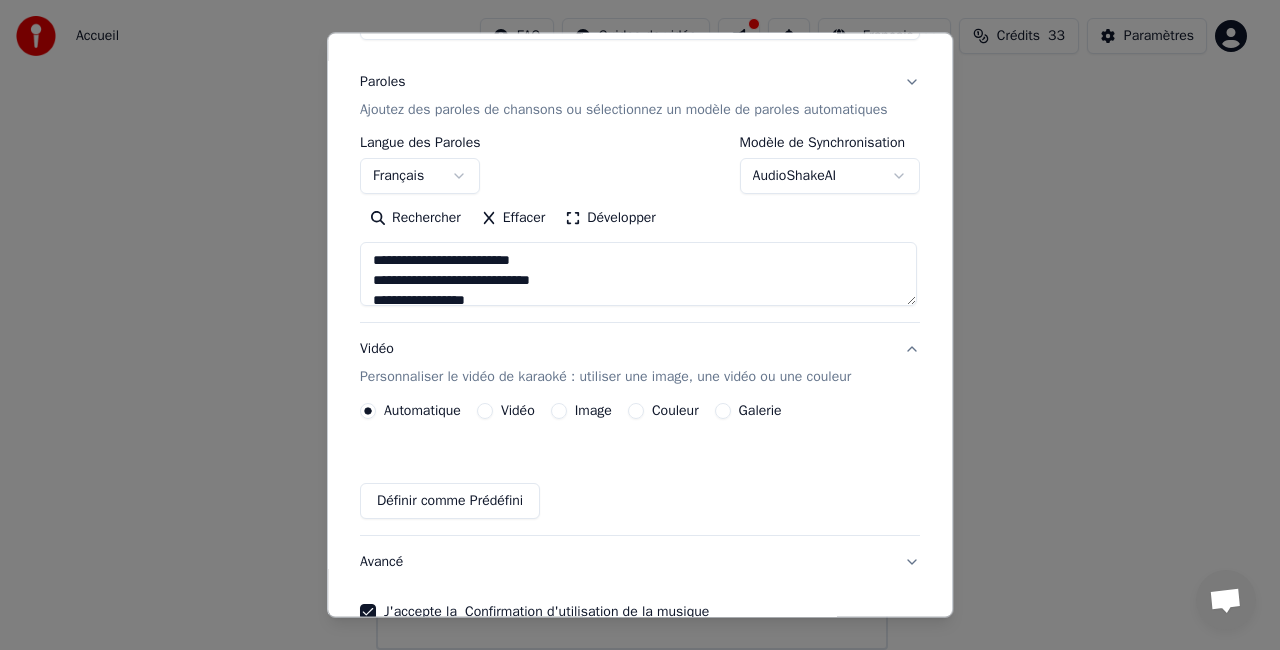 scroll, scrollTop: 173, scrollLeft: 0, axis: vertical 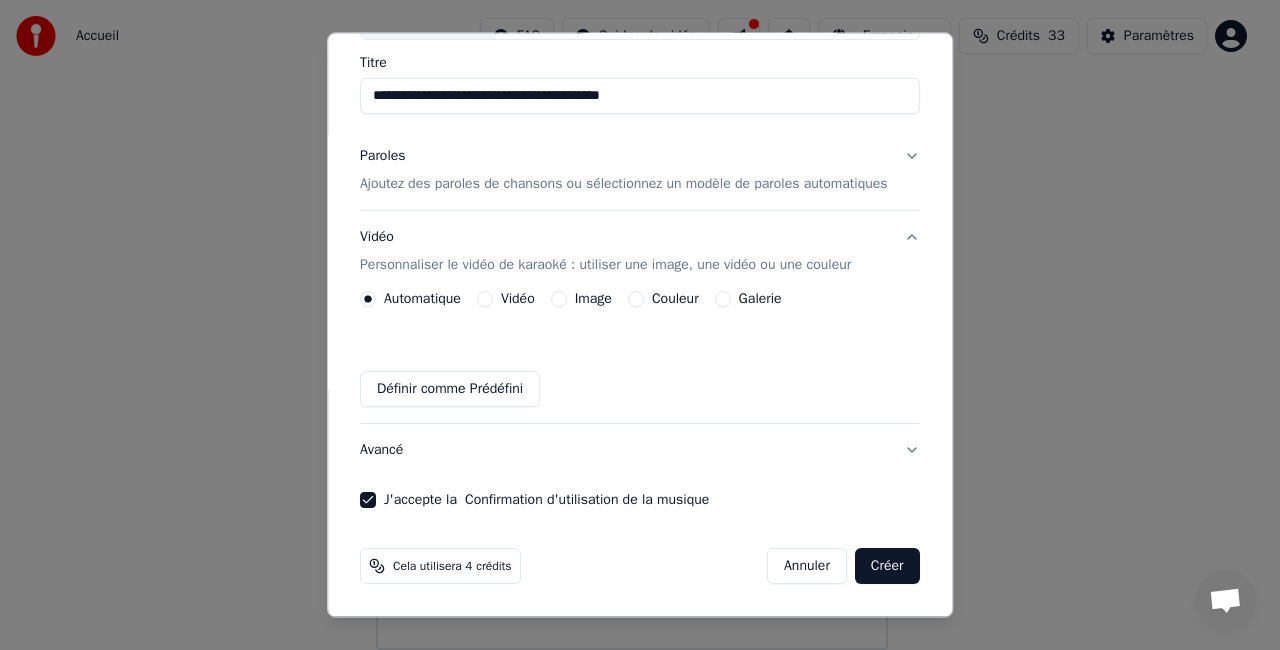 click on "Avancé" at bounding box center [640, 450] 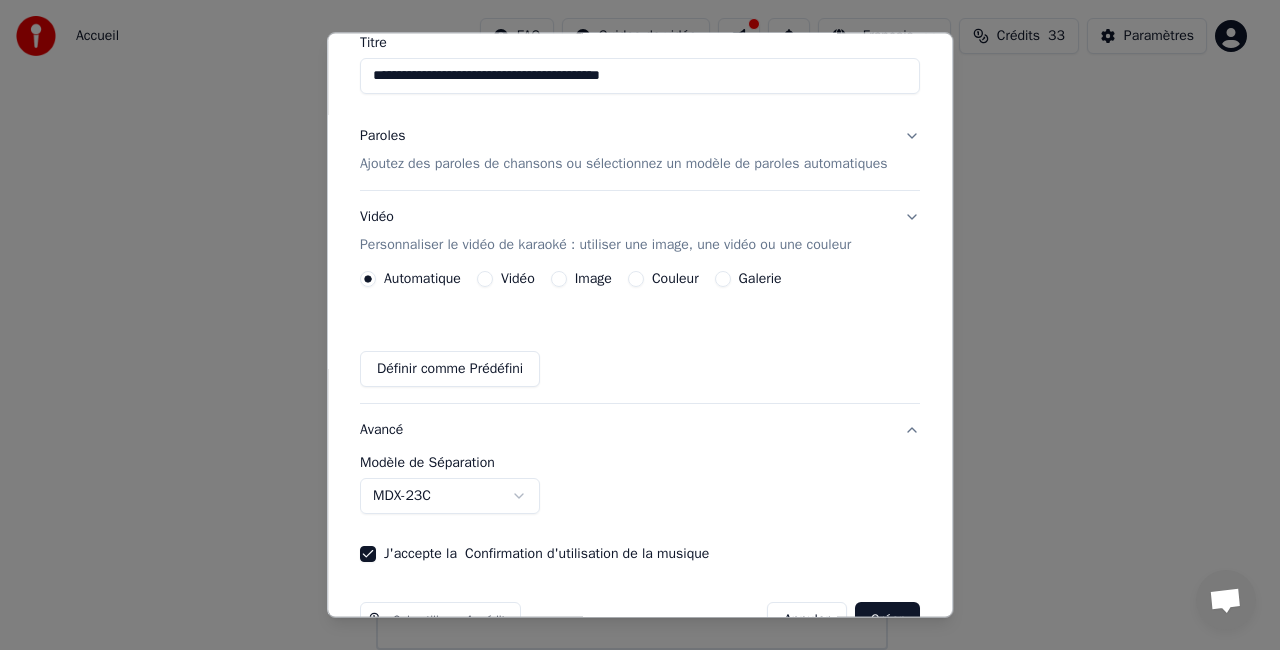scroll, scrollTop: 115, scrollLeft: 0, axis: vertical 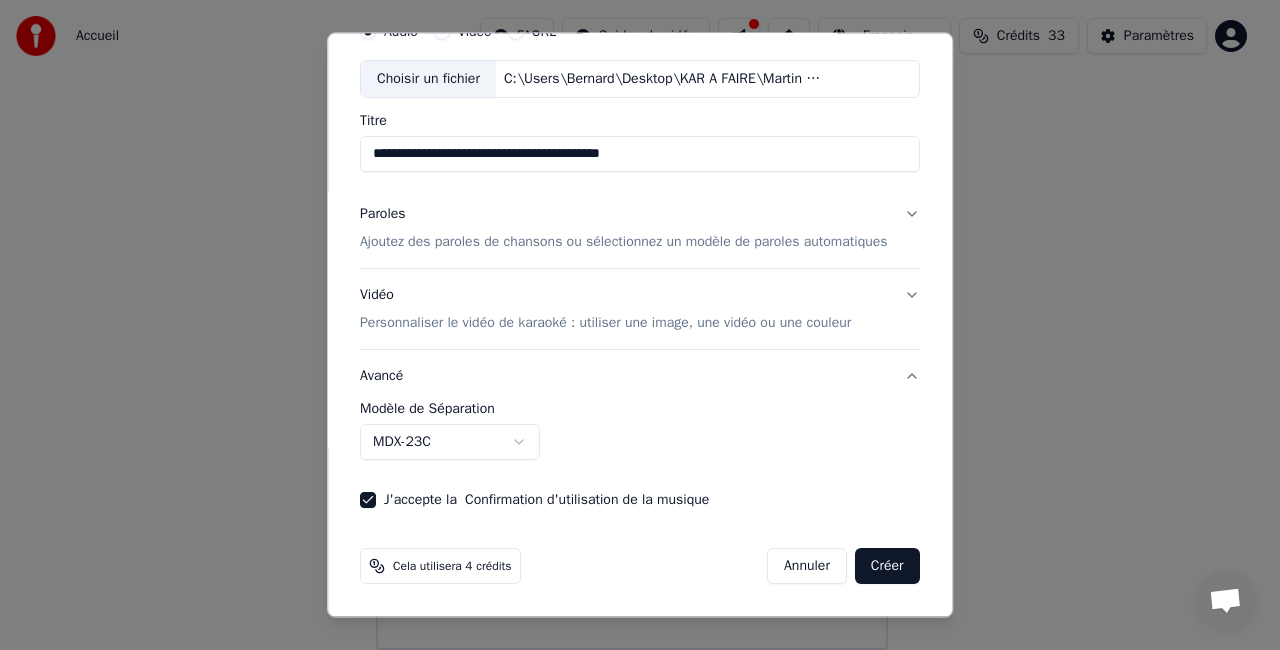 click on "**********" at bounding box center [640, 431] 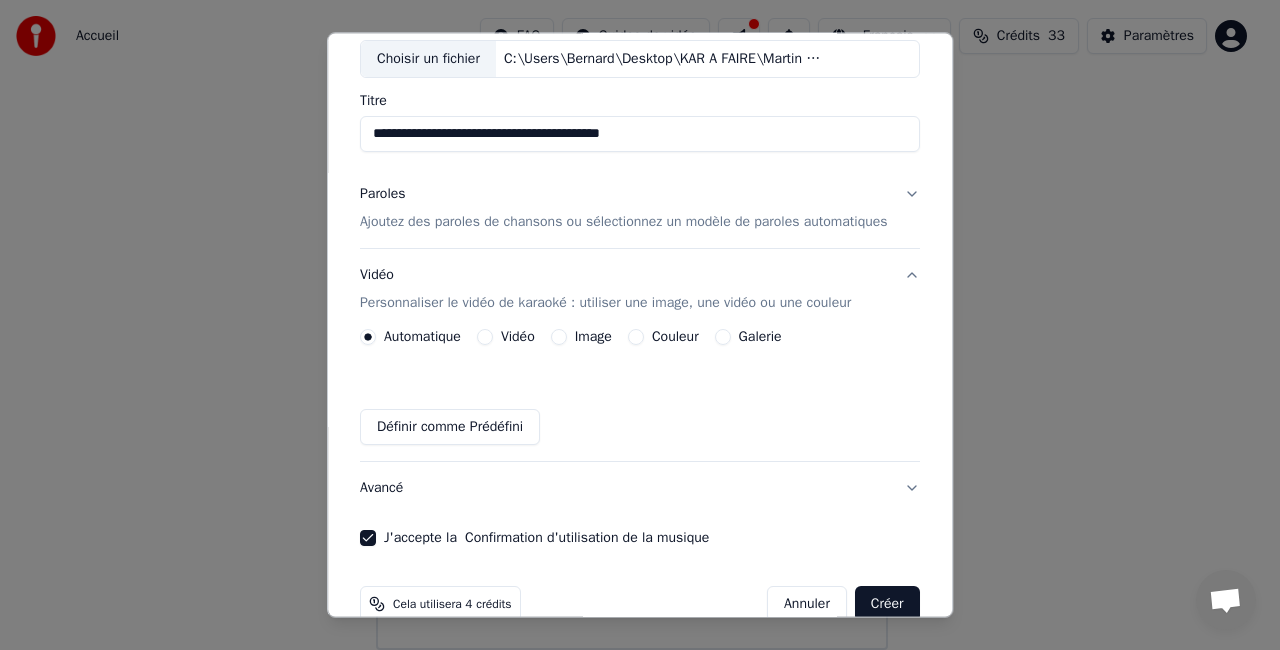 click on "Image" at bounding box center (559, 337) 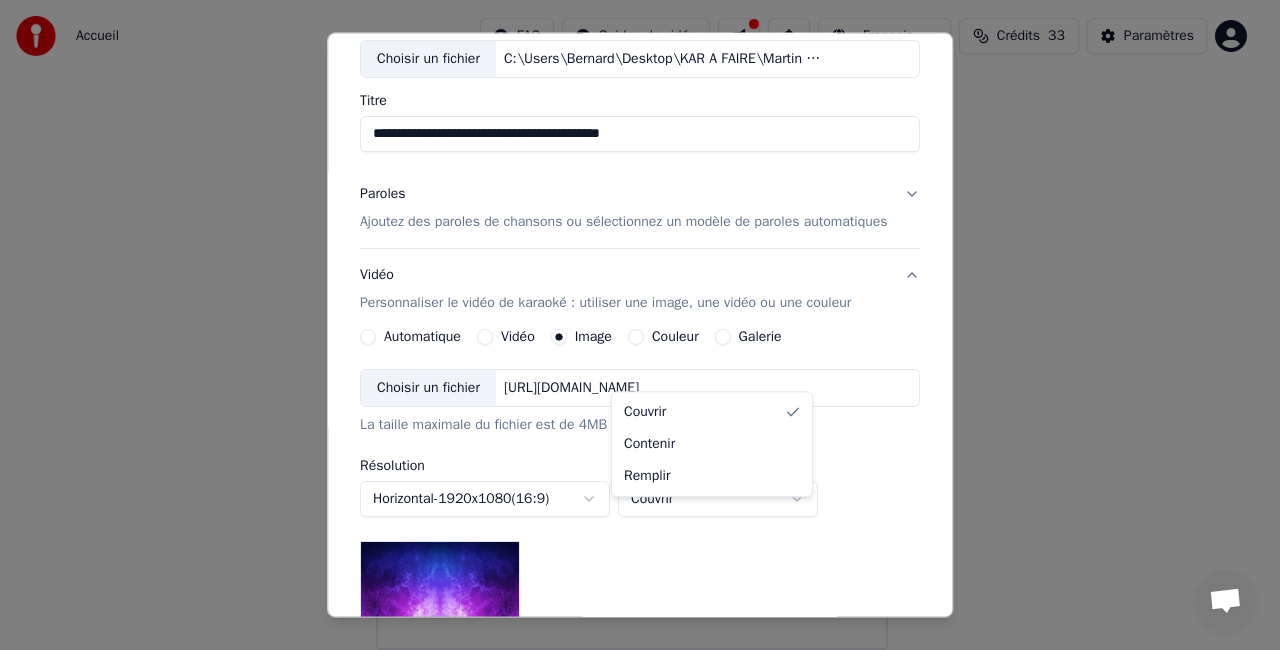 click on "**********" at bounding box center [631, 262] 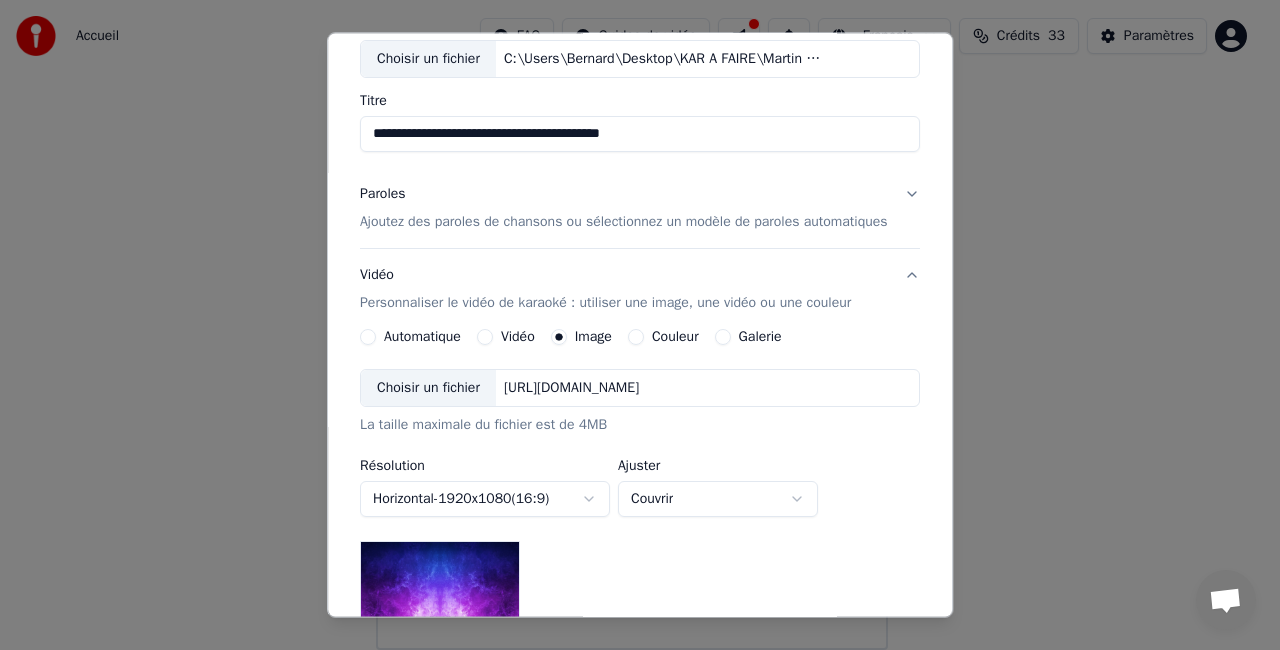 click on "Galerie" at bounding box center (723, 337) 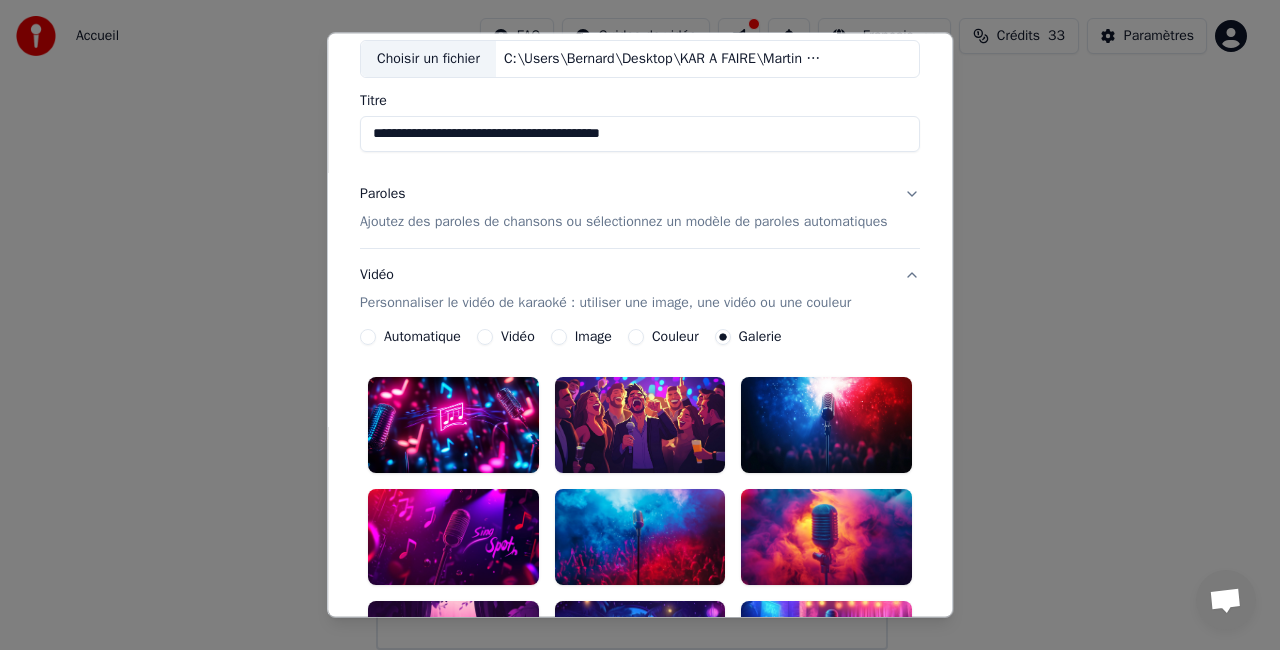 click at bounding box center [453, 537] 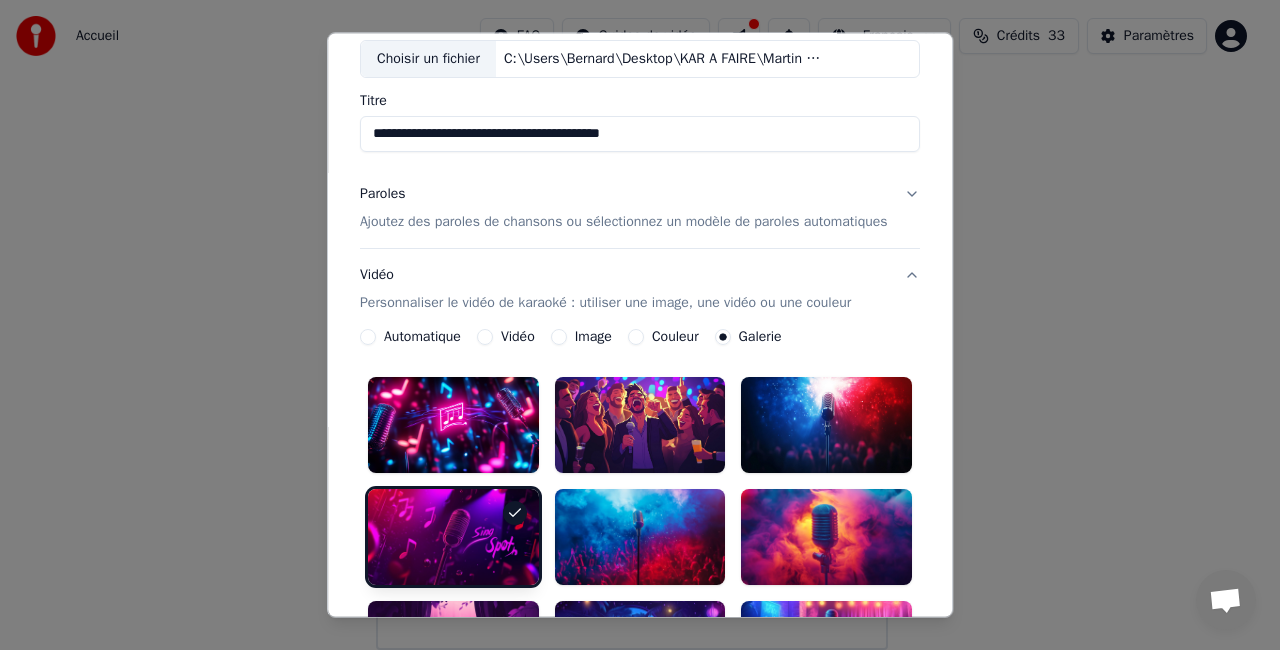 click at bounding box center [453, 537] 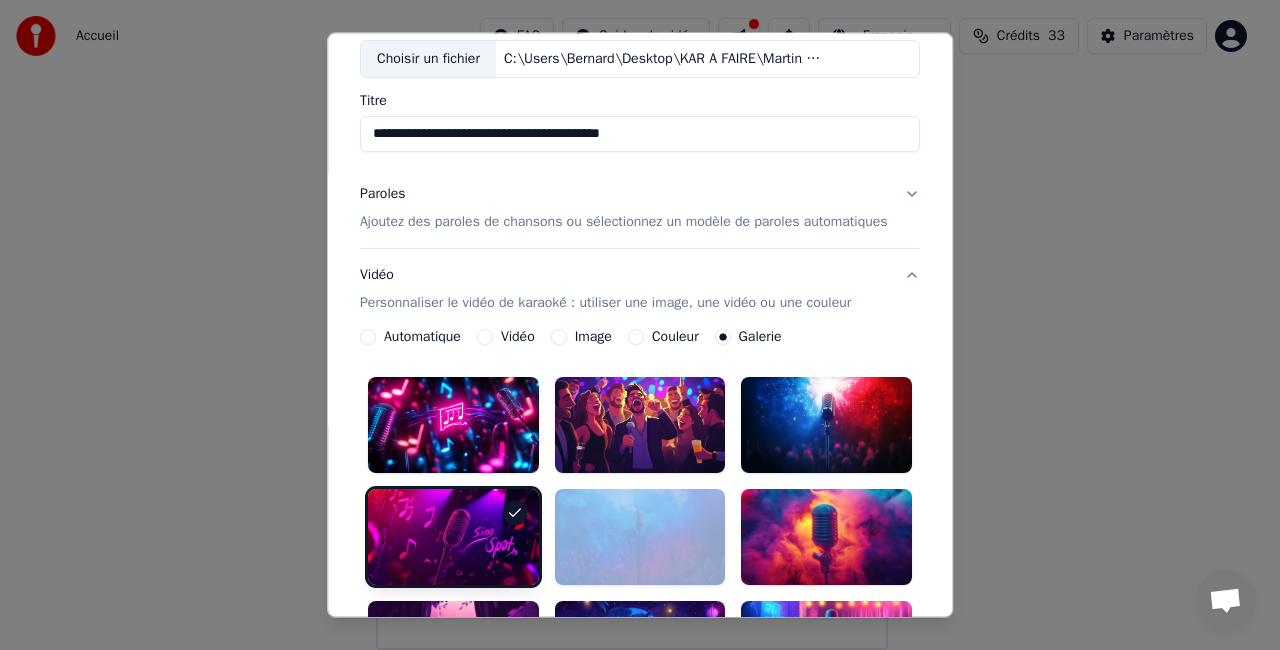click at bounding box center (453, 537) 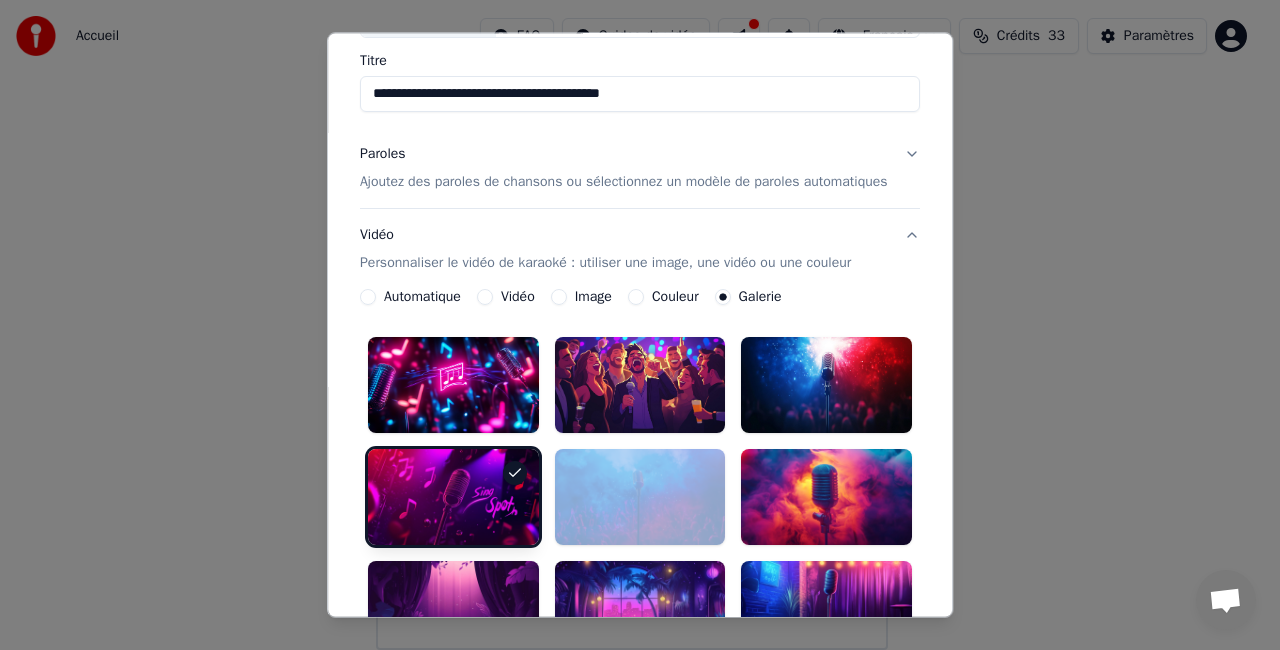 scroll, scrollTop: 195, scrollLeft: 0, axis: vertical 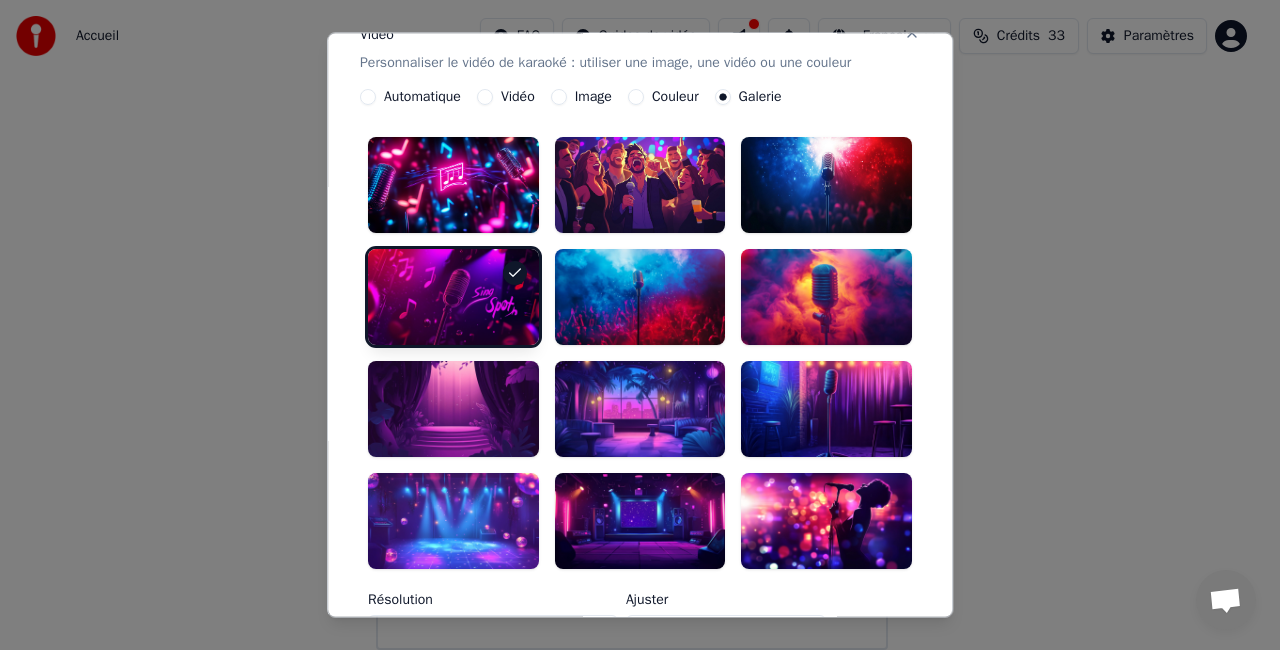 click at bounding box center [453, 521] 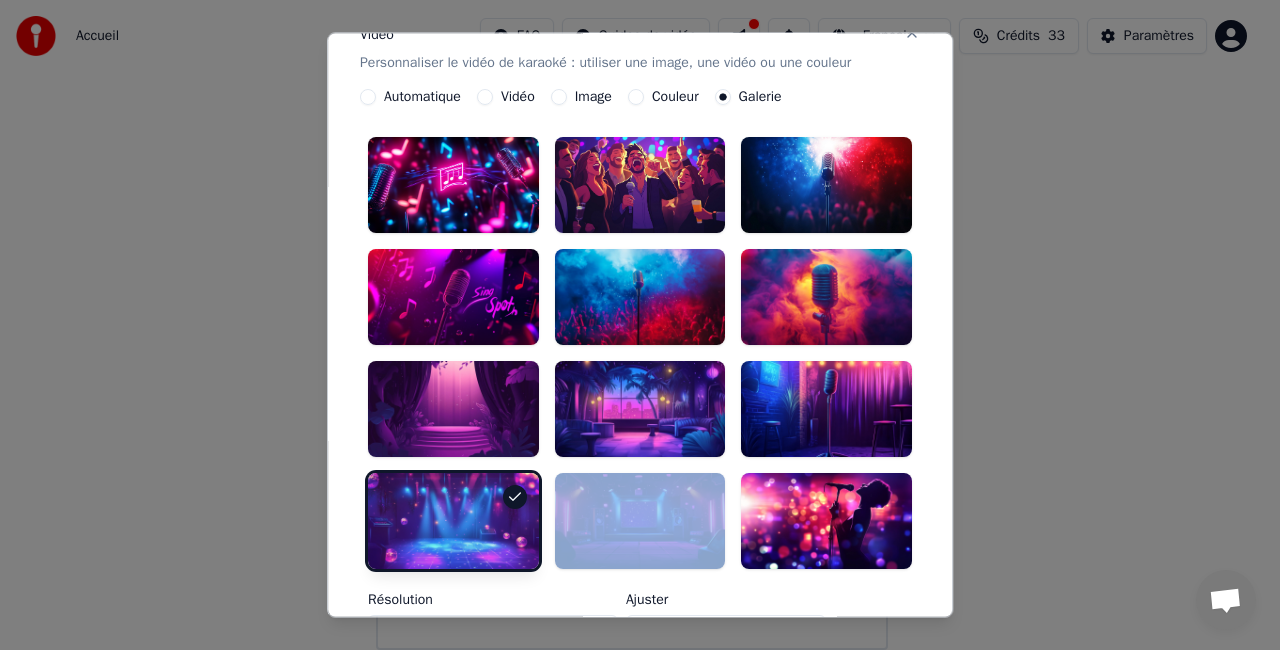 click at bounding box center [453, 521] 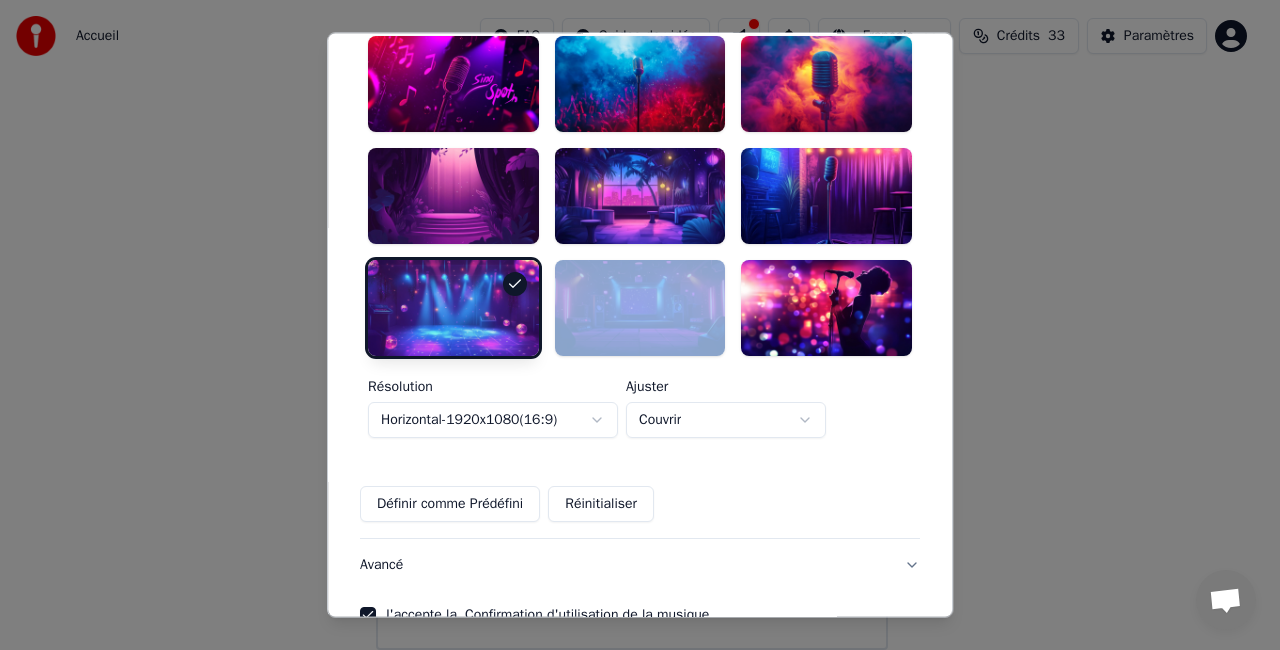 scroll, scrollTop: 581, scrollLeft: 0, axis: vertical 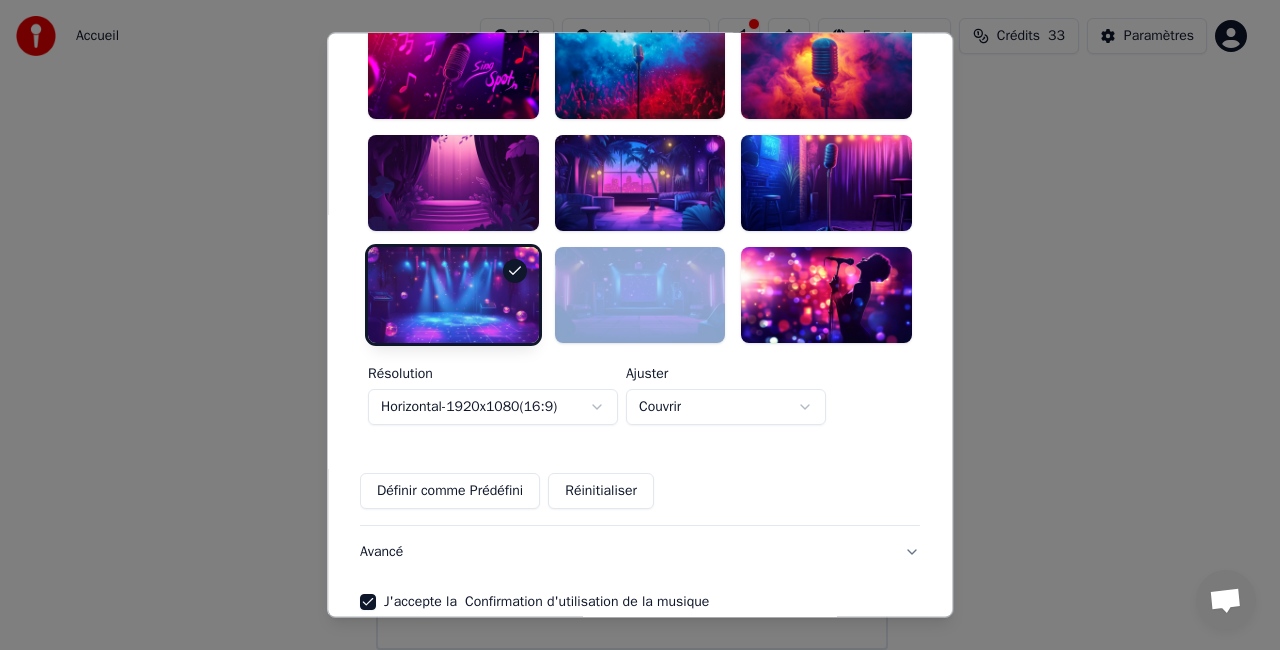 click on "Définir comme Prédéfini" at bounding box center [450, 491] 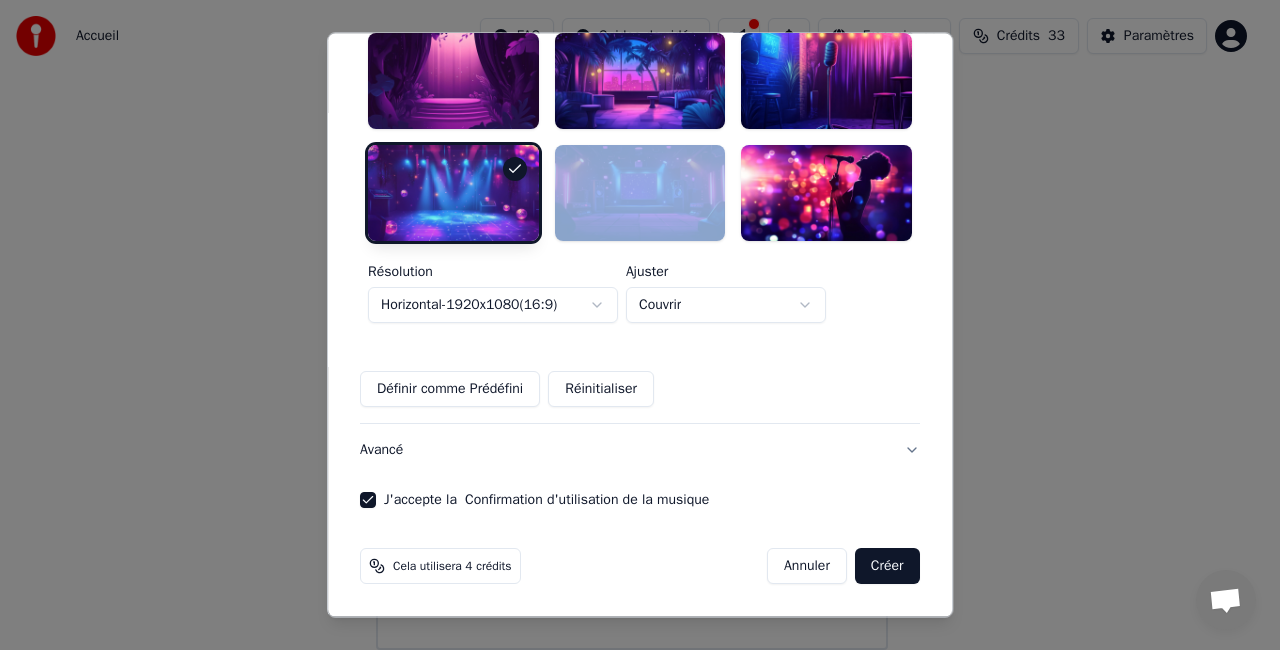 scroll, scrollTop: 700, scrollLeft: 0, axis: vertical 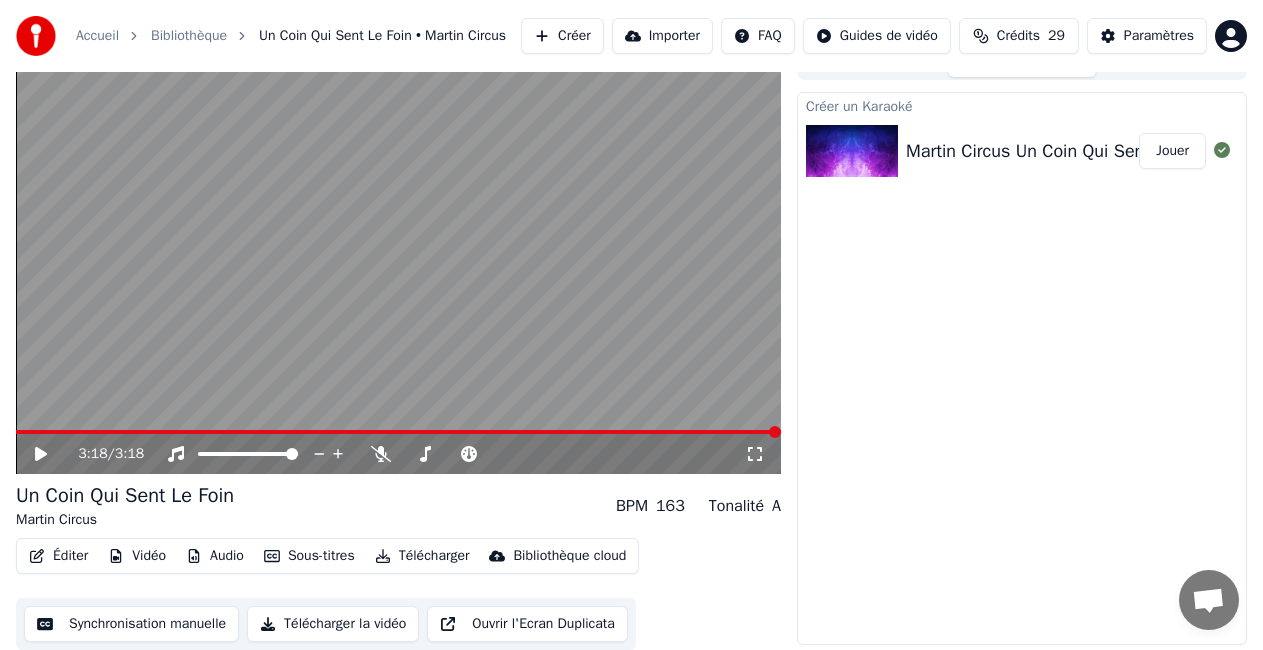 click on "Martin Circus   Un Coin Qui Sent Le Foin 1974" at bounding box center (1083, 151) 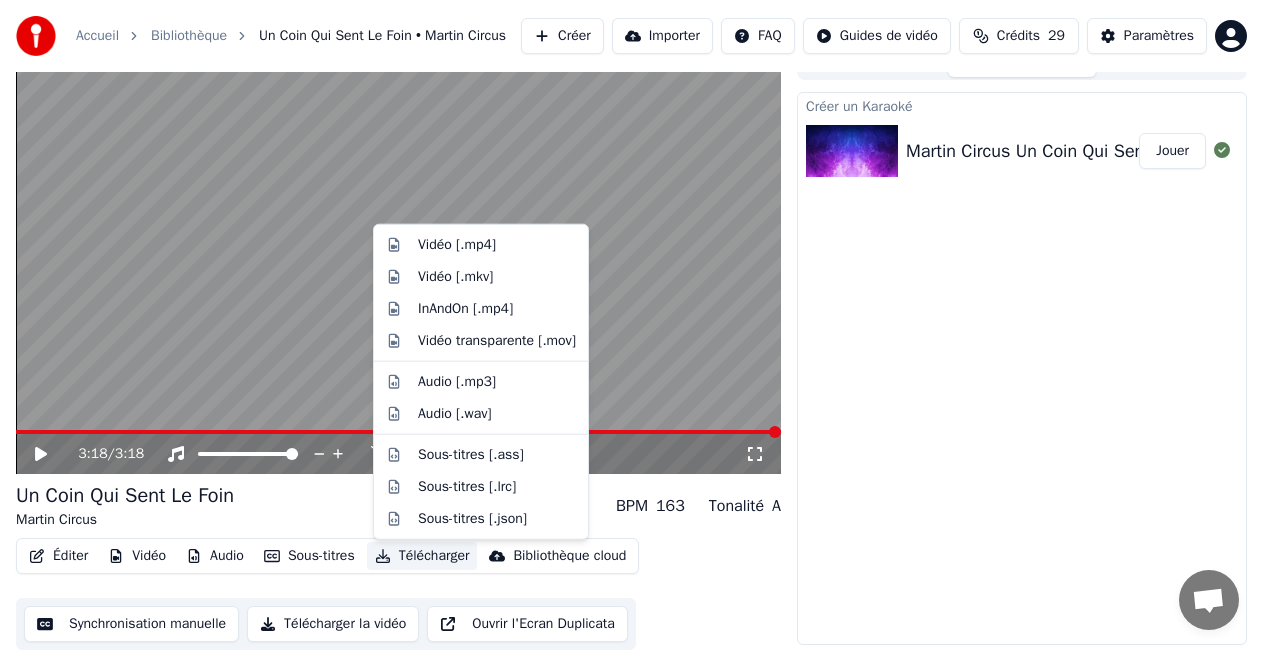 click on "Télécharger" at bounding box center [422, 556] 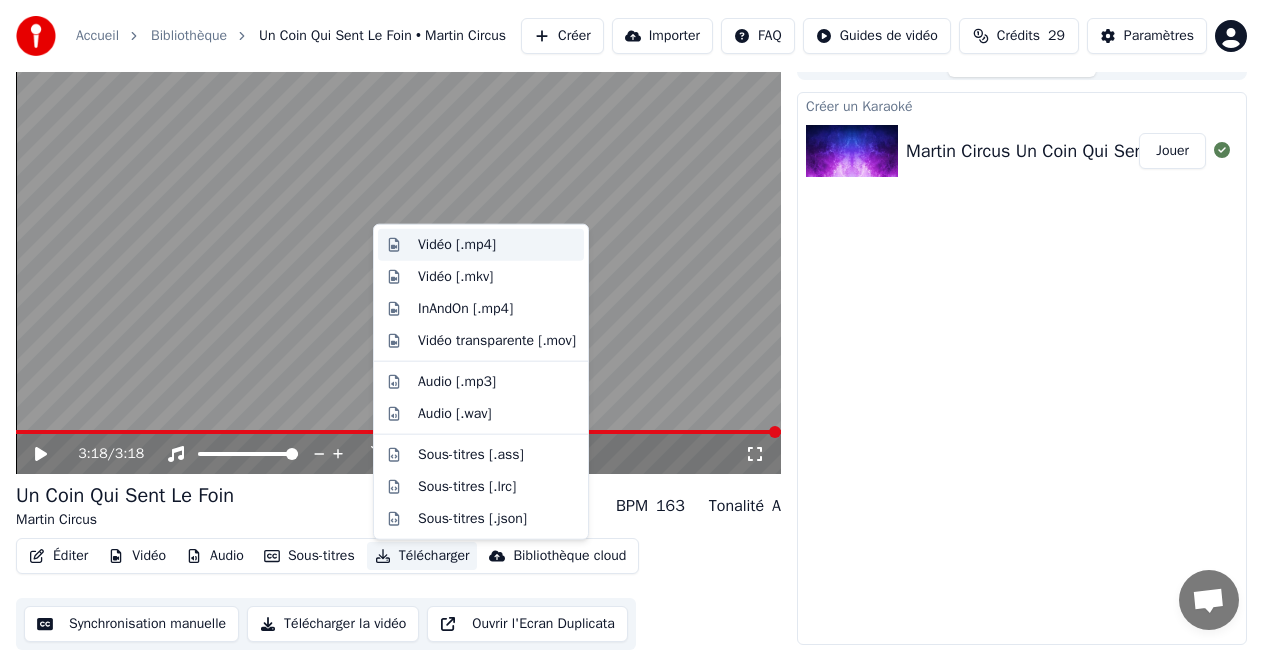 click on "Vidéo [.mp4]" at bounding box center [457, 245] 